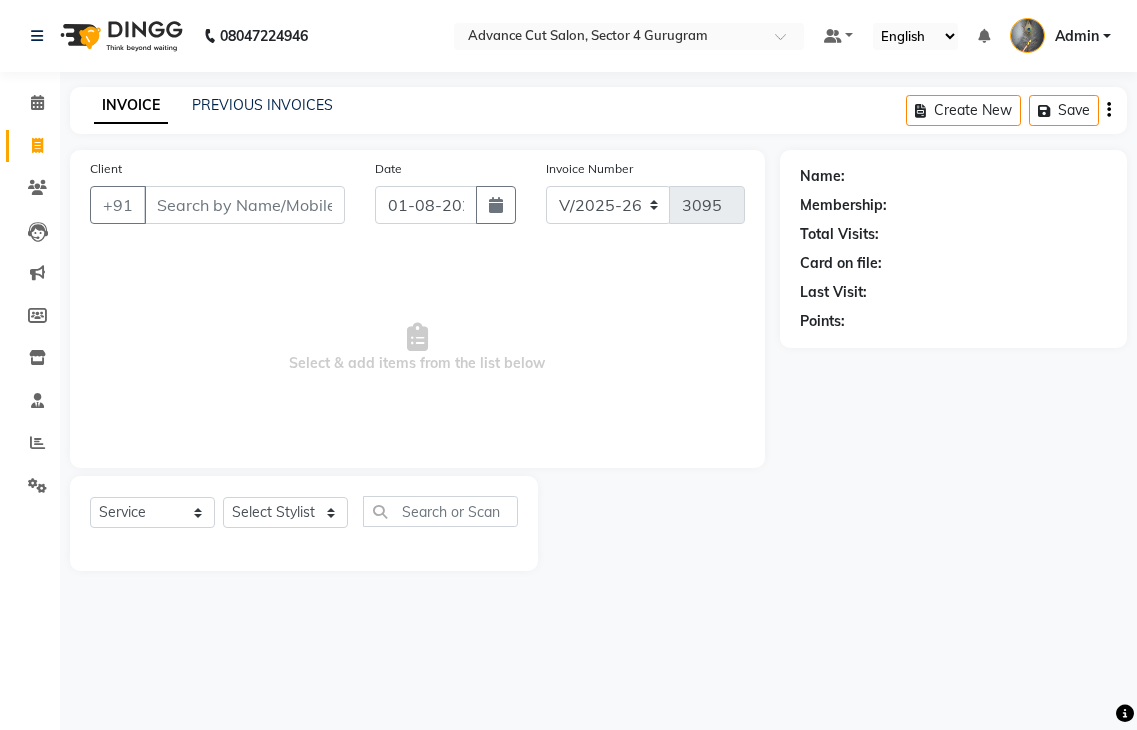 select on "4939" 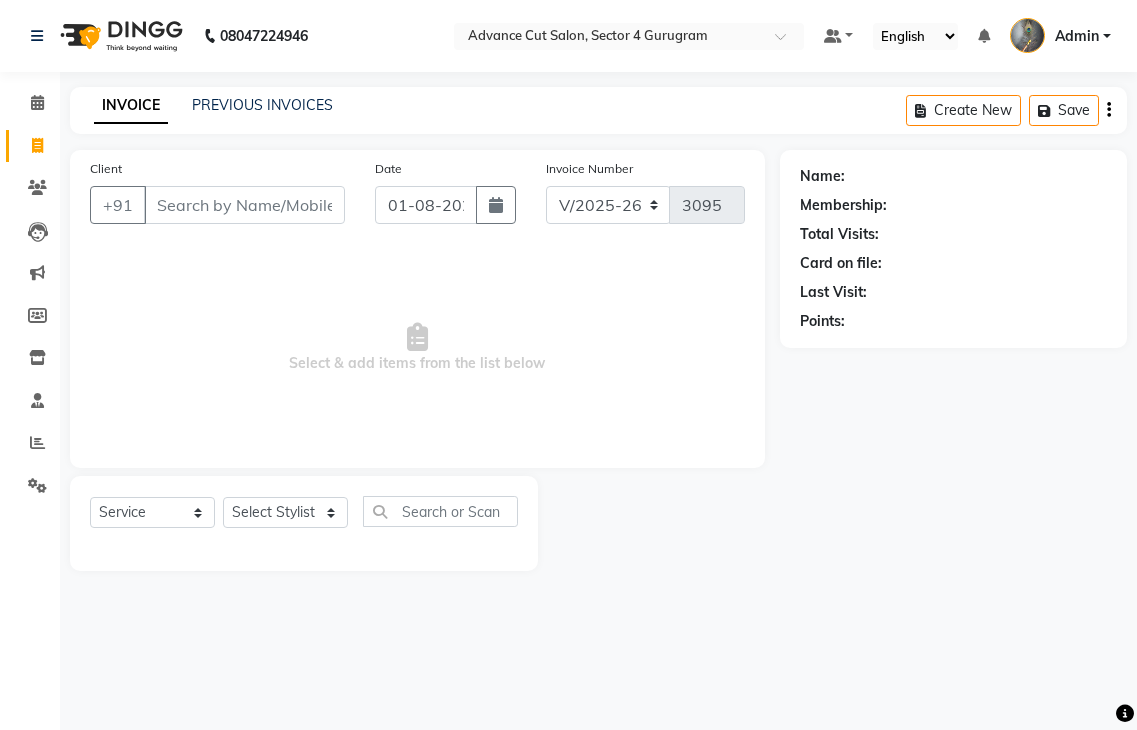 scroll, scrollTop: 0, scrollLeft: 0, axis: both 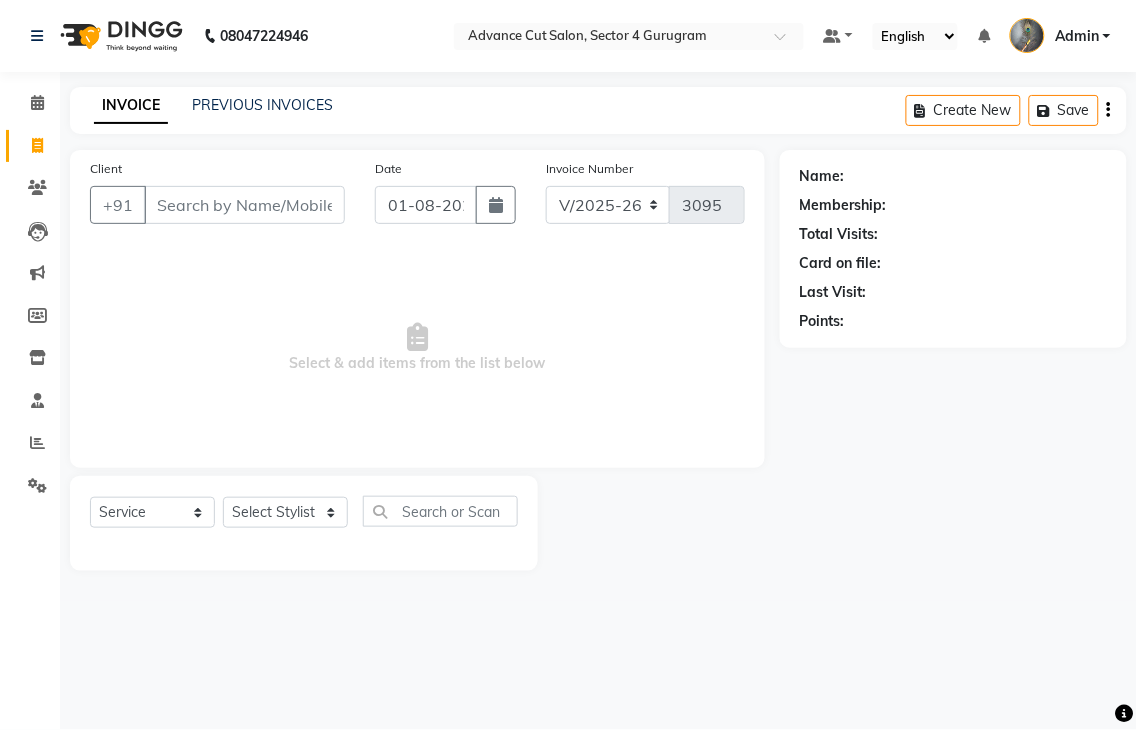 click on "Client" at bounding box center [244, 205] 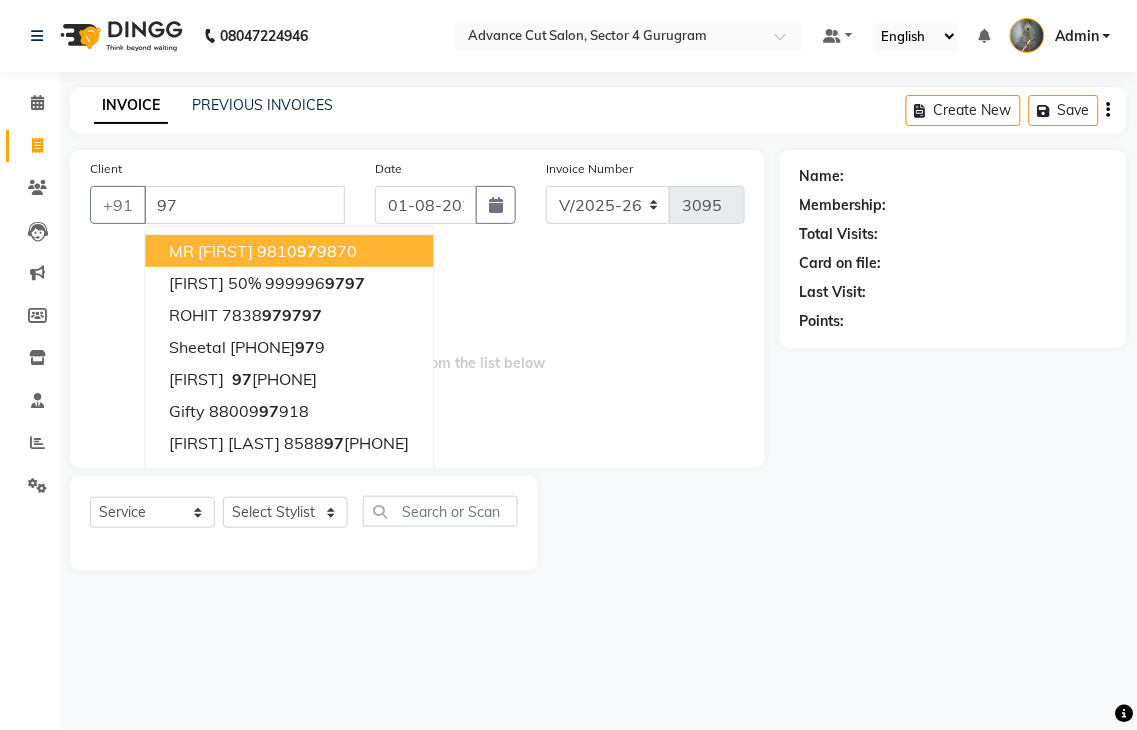 type on "9" 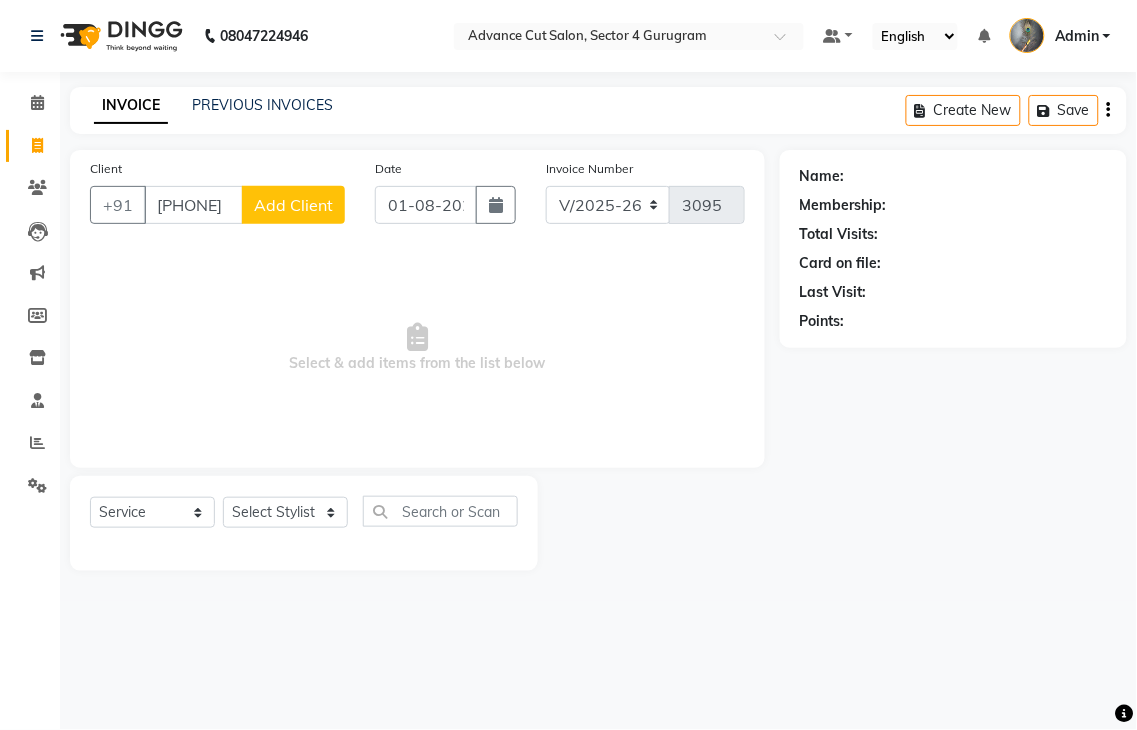 type on "[PHONE]" 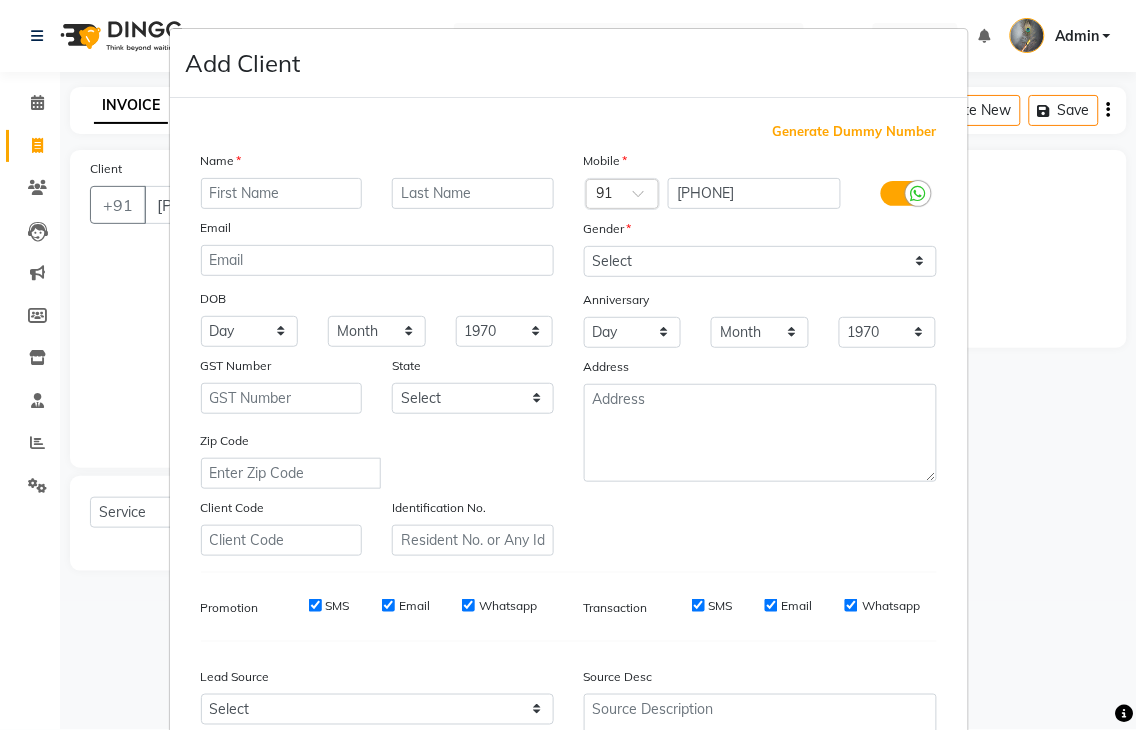click at bounding box center (282, 193) 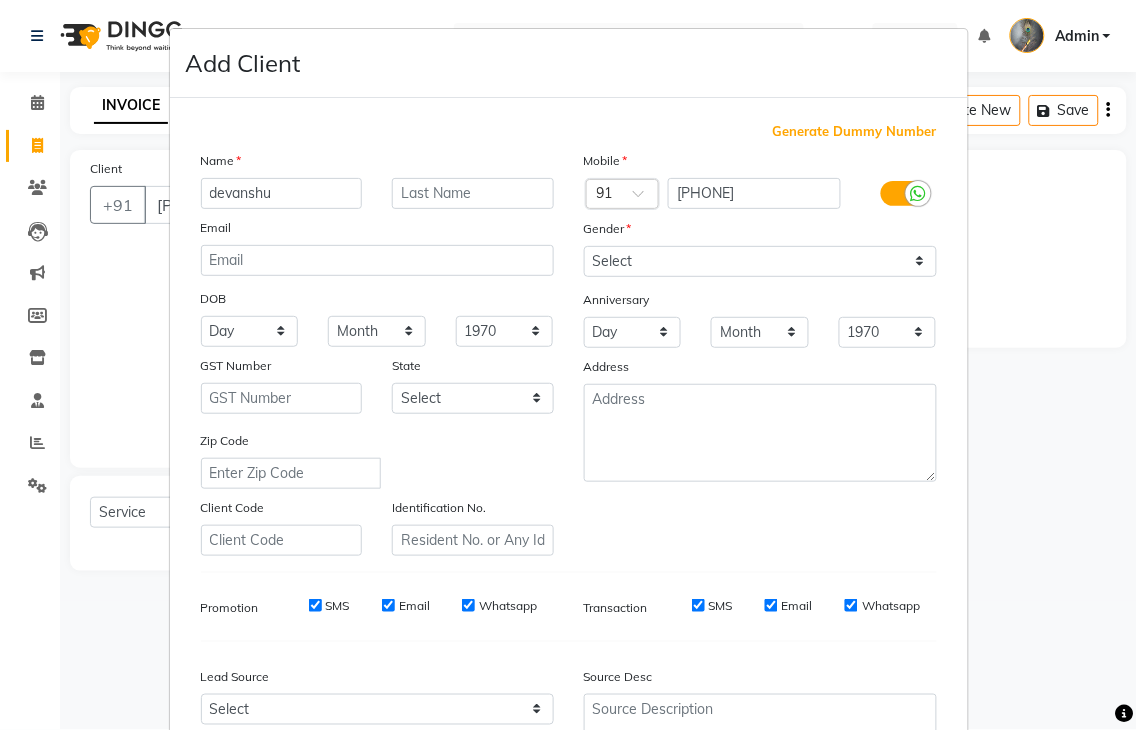 scroll, scrollTop: 111, scrollLeft: 0, axis: vertical 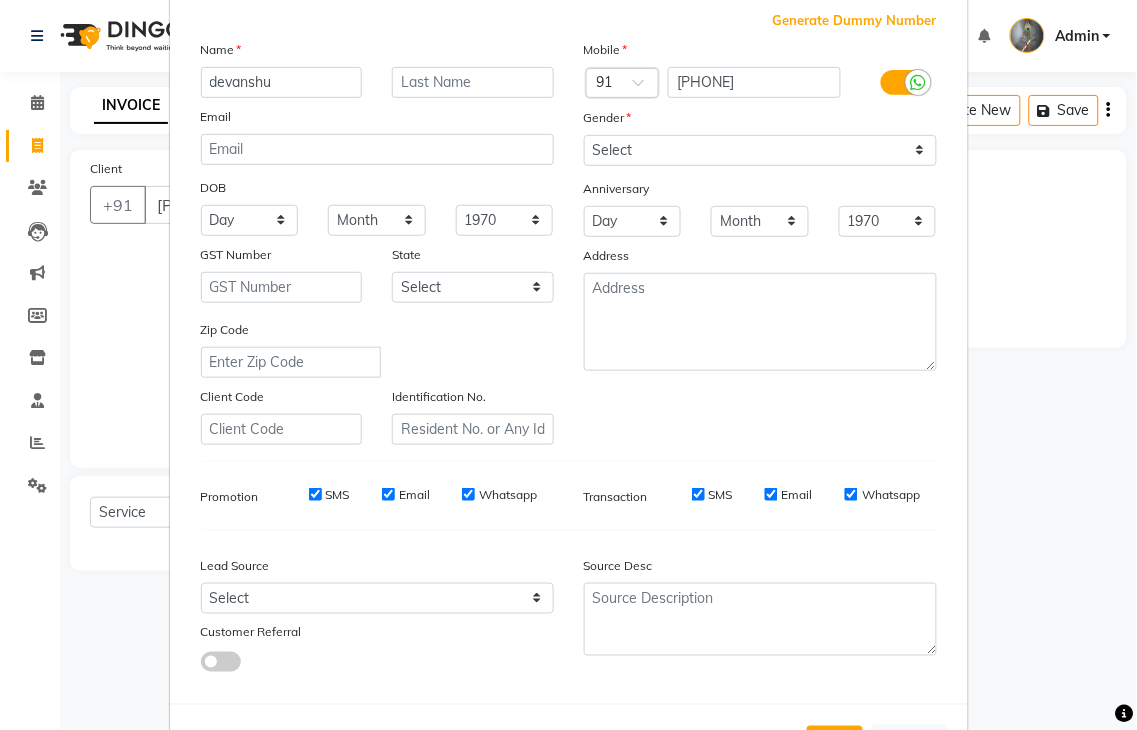 type on "devanshu" 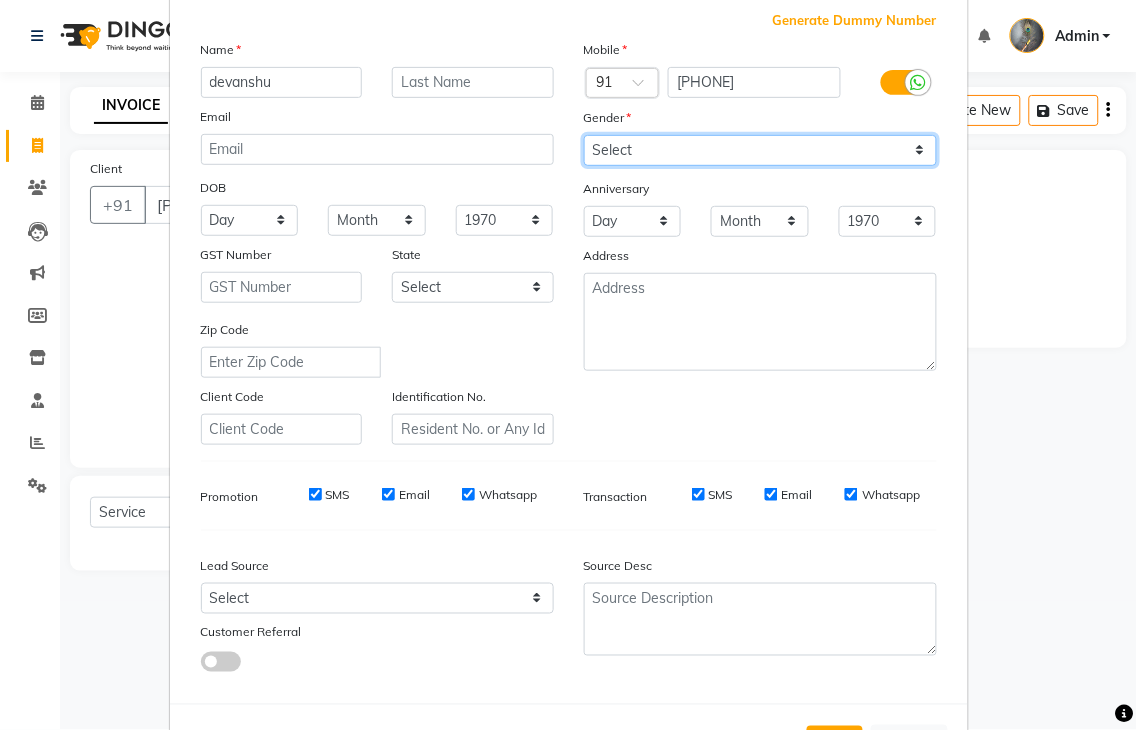 click on "Select Male Female Other Prefer Not To Say" at bounding box center [760, 150] 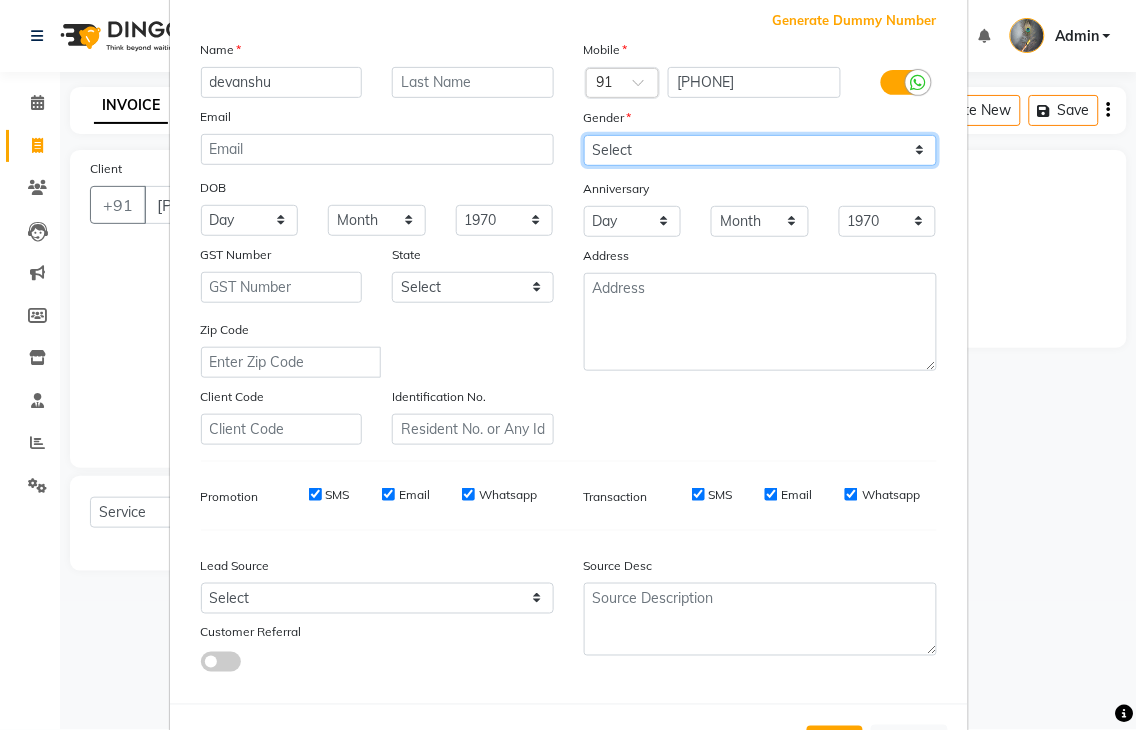 select on "male" 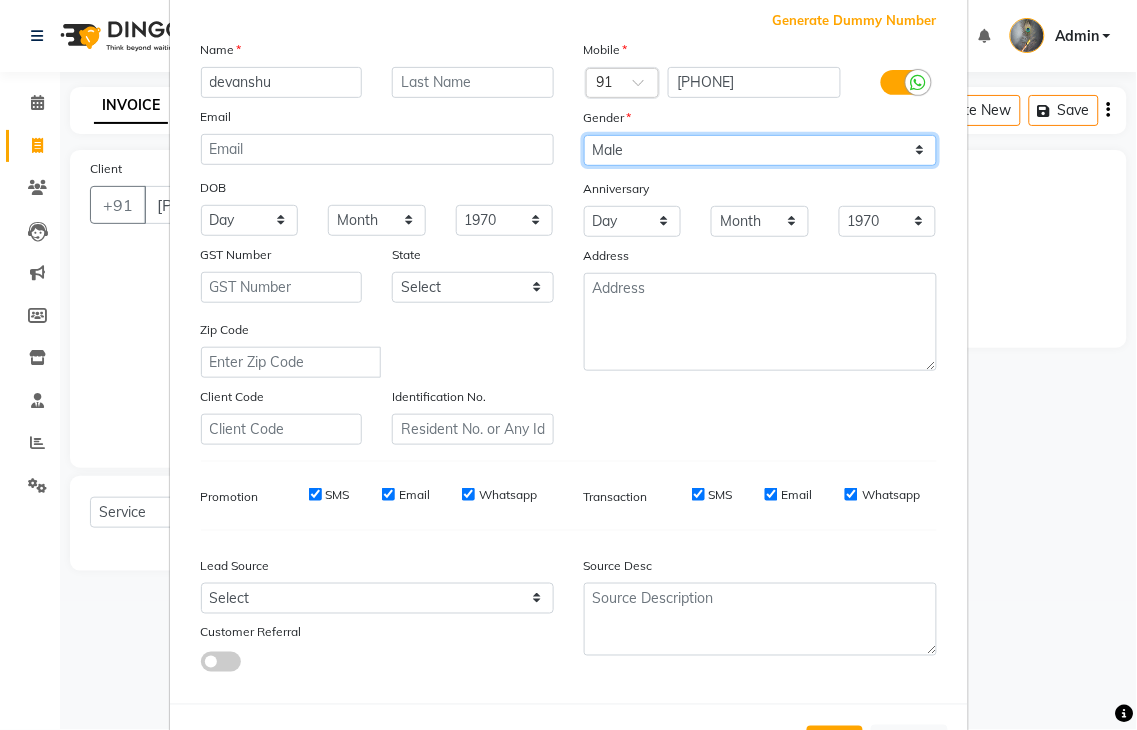 click on "Select Male Female Other Prefer Not To Say" at bounding box center [760, 150] 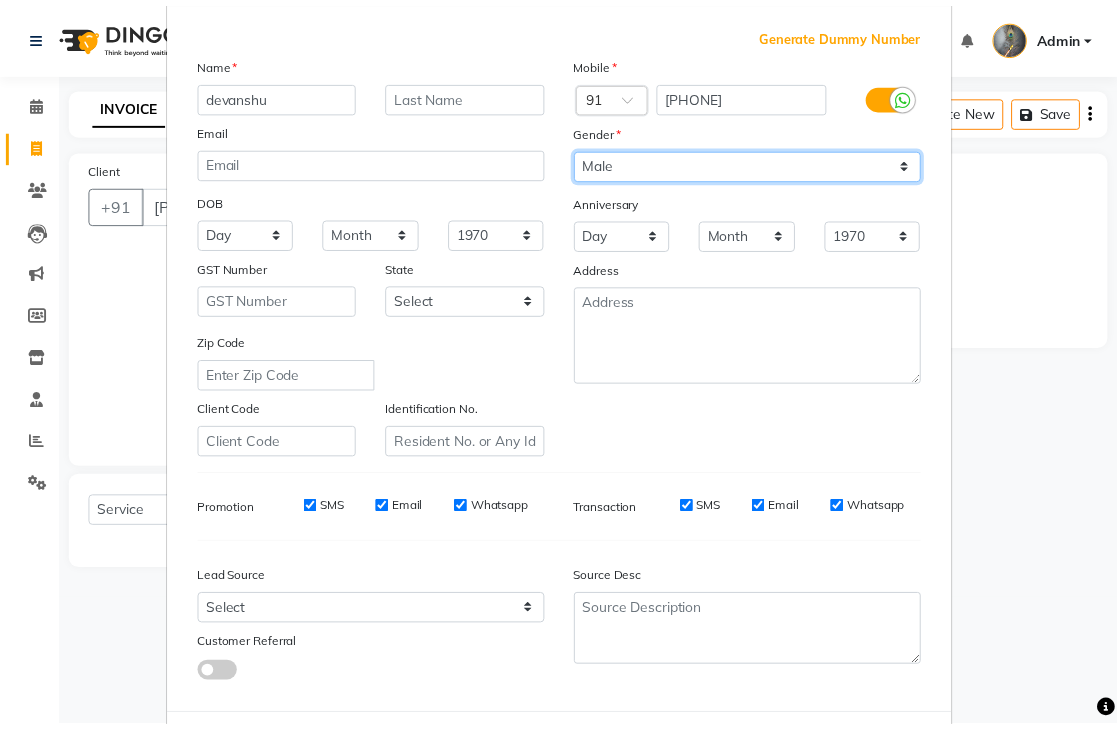 scroll, scrollTop: 194, scrollLeft: 0, axis: vertical 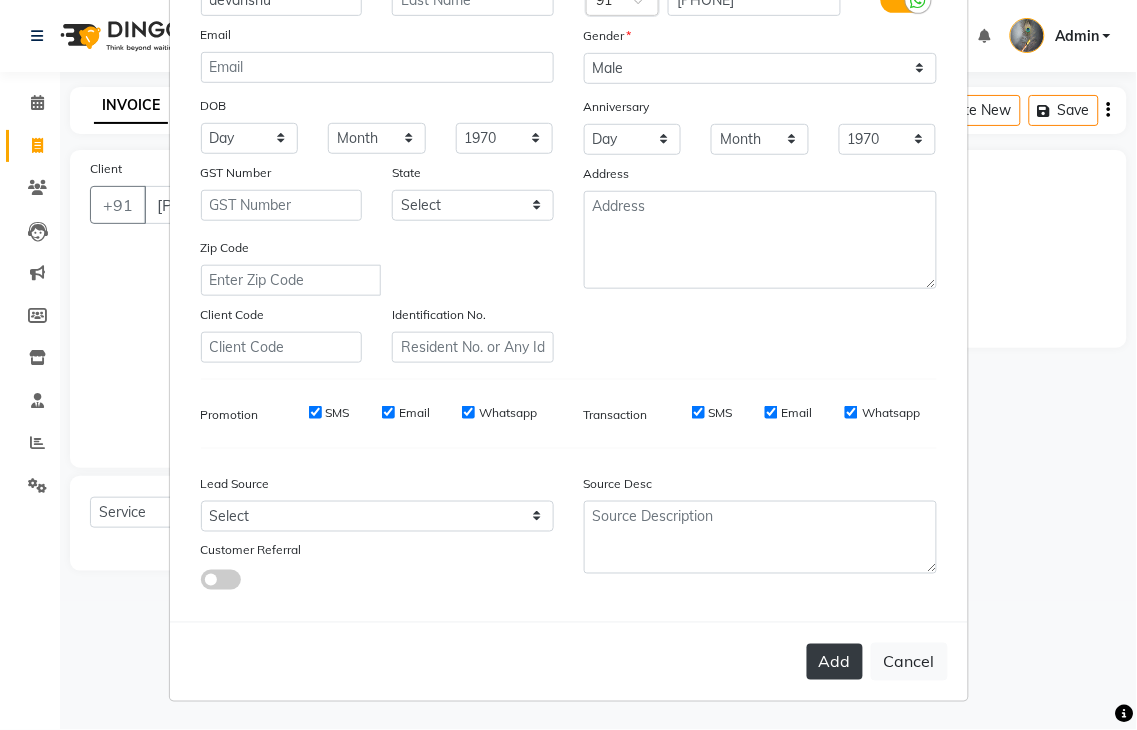 click on "Add" at bounding box center (835, 662) 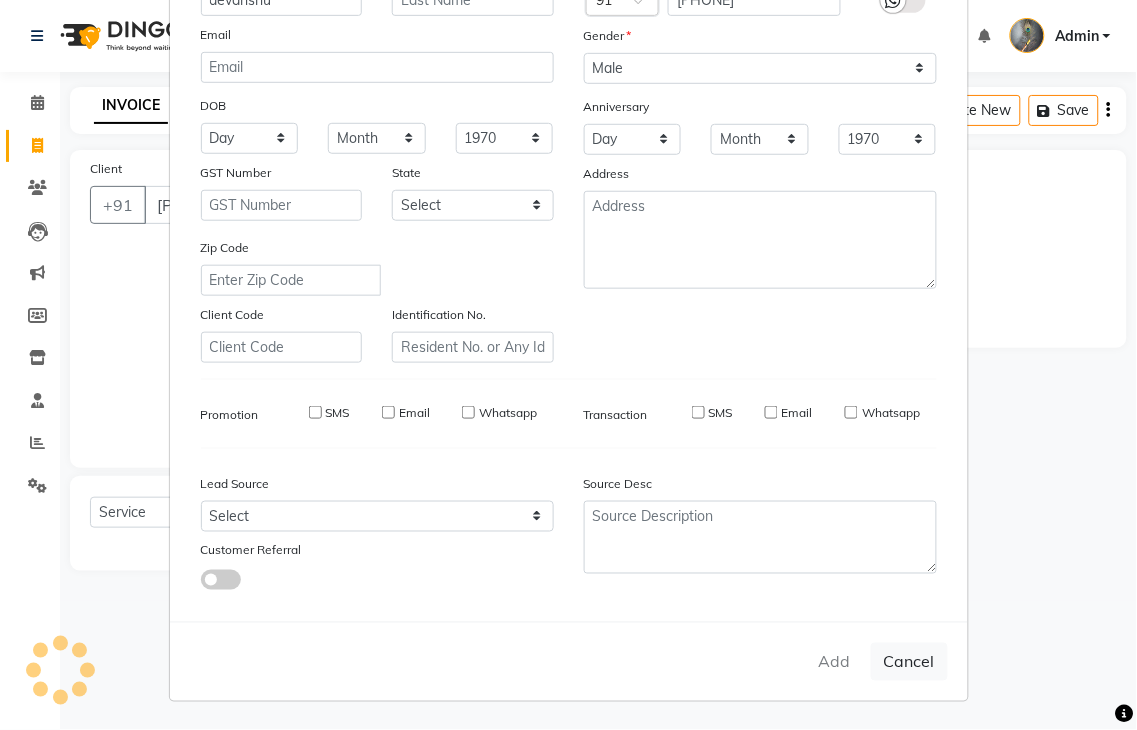 type 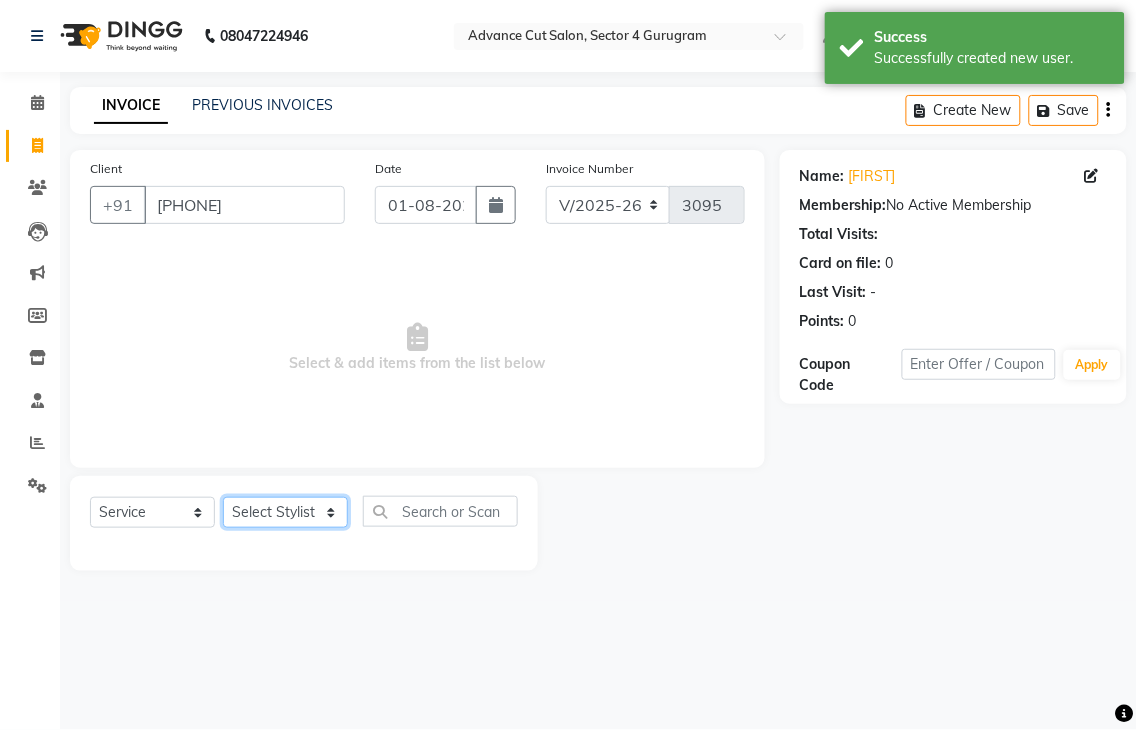 click on "Select Stylist Admin chahit COUNTOR hardeep mamta manisha MONISH navi NOSHAD ALI rahul shatnam shweta singh sunny tip" 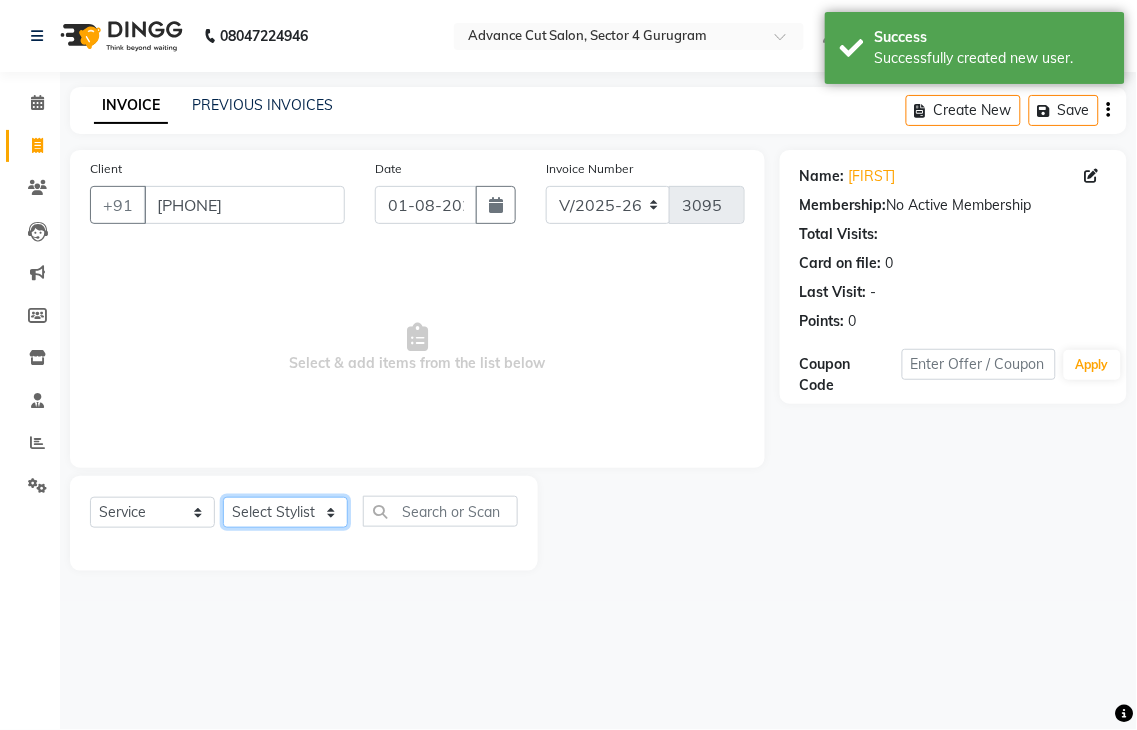 select on "[PHONE]" 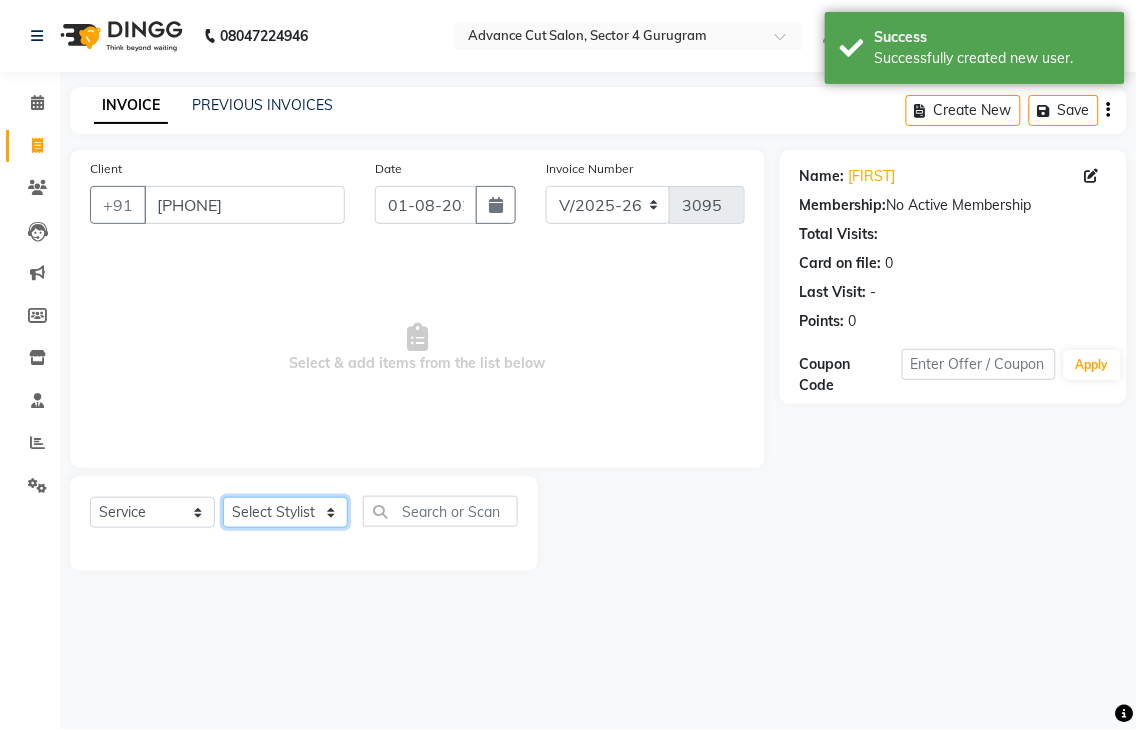click on "Select Stylist Admin chahit COUNTOR hardeep mamta manisha MONISH navi NOSHAD ALI rahul shatnam shweta singh sunny tip" 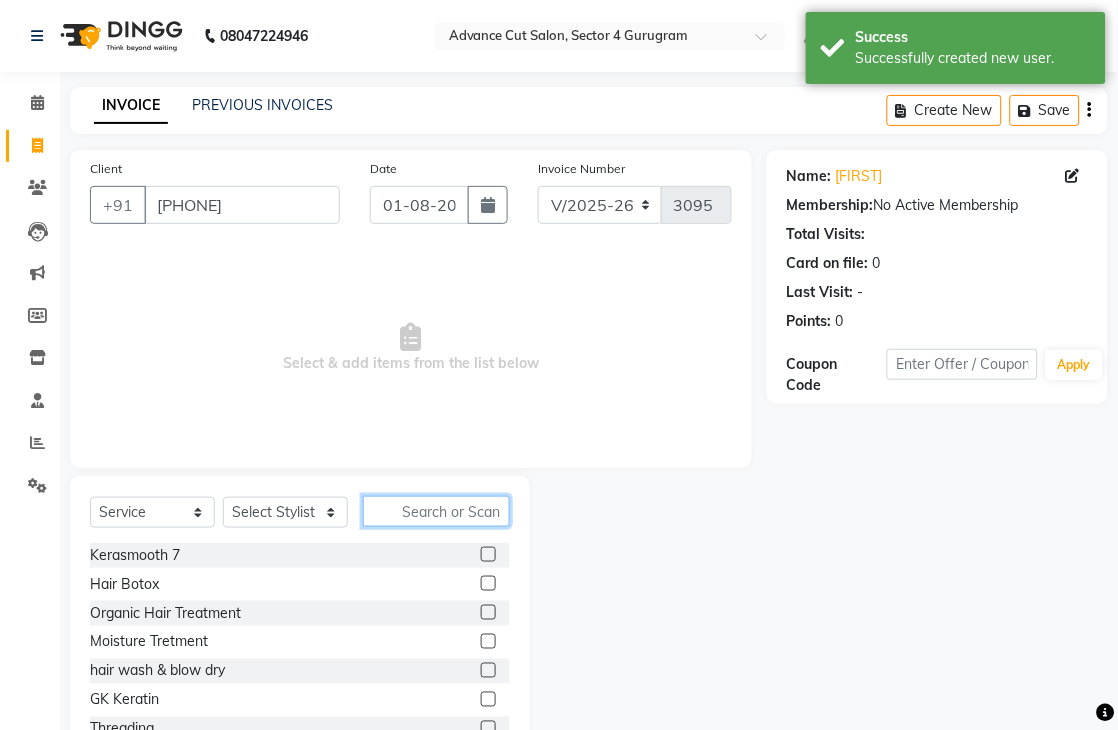 click 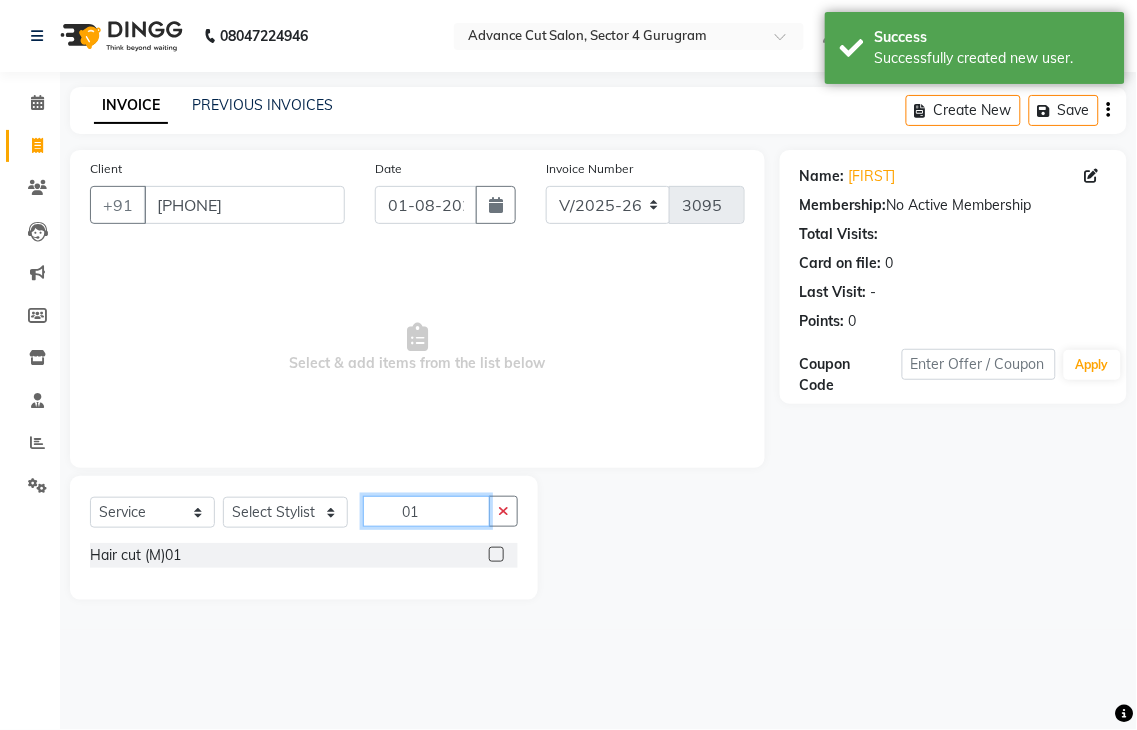 type on "01" 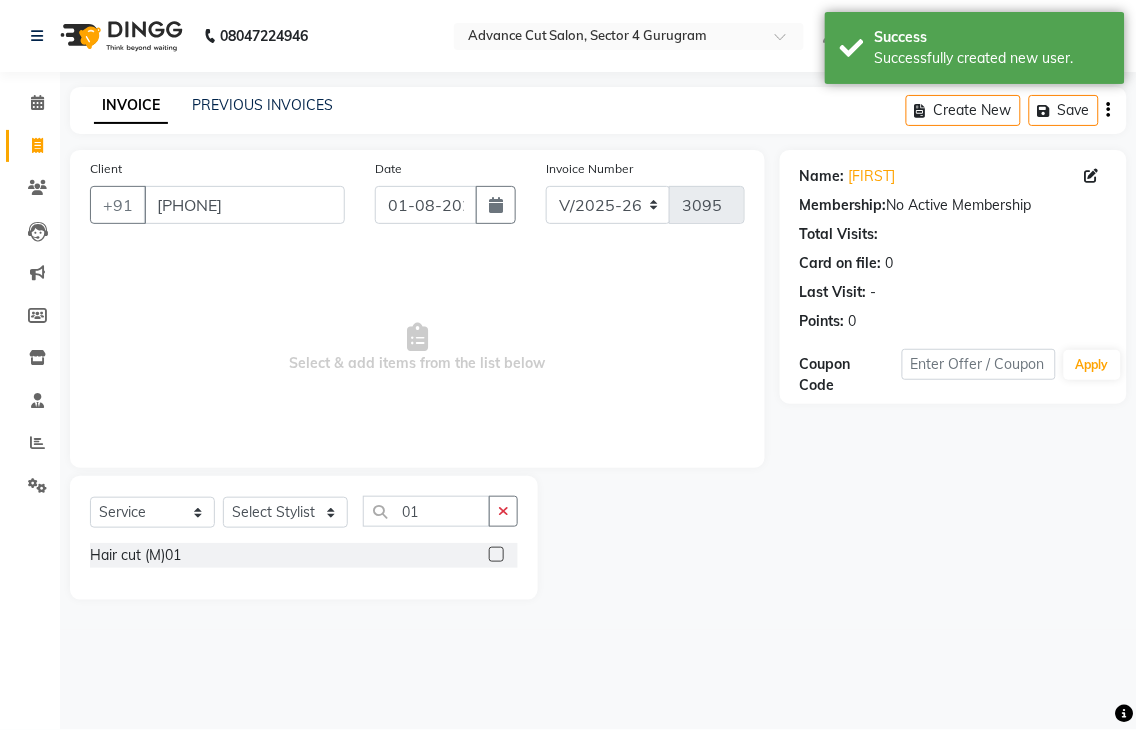 click 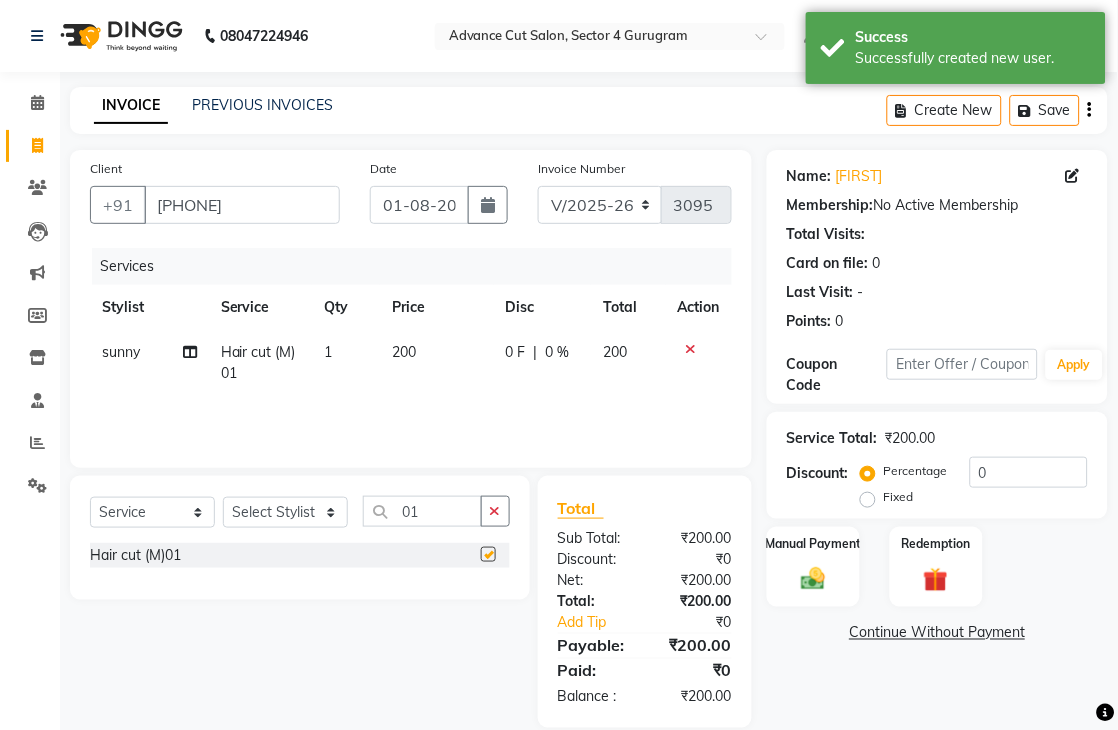 checkbox on "false" 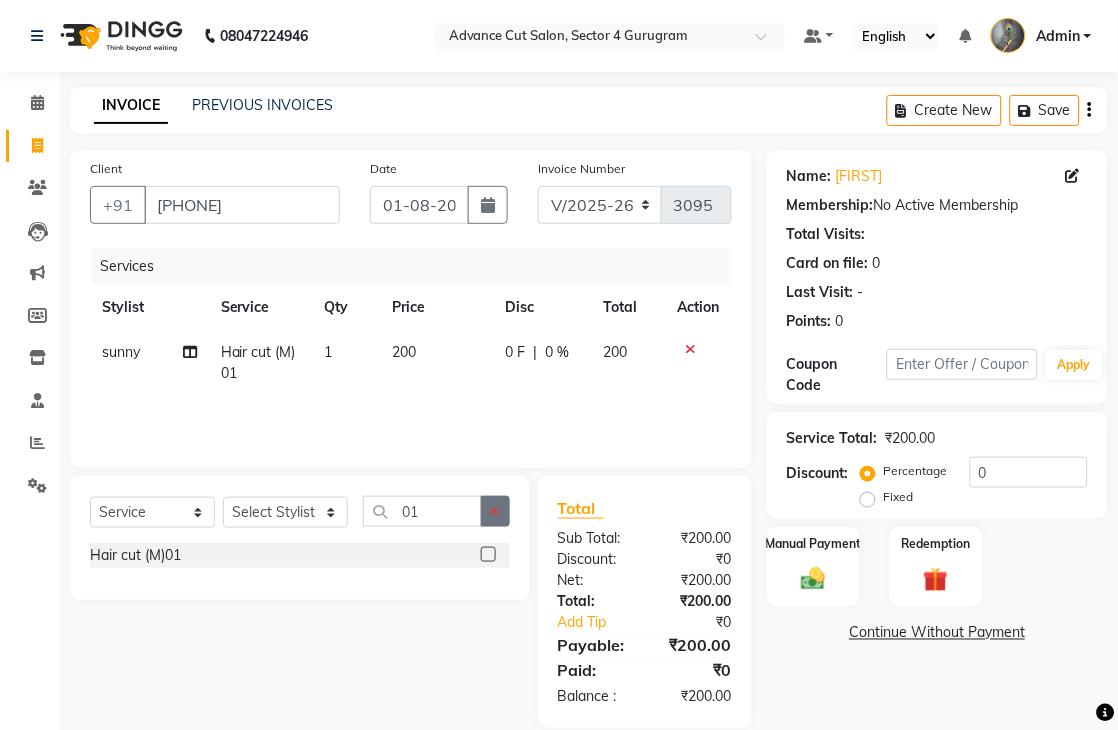 click 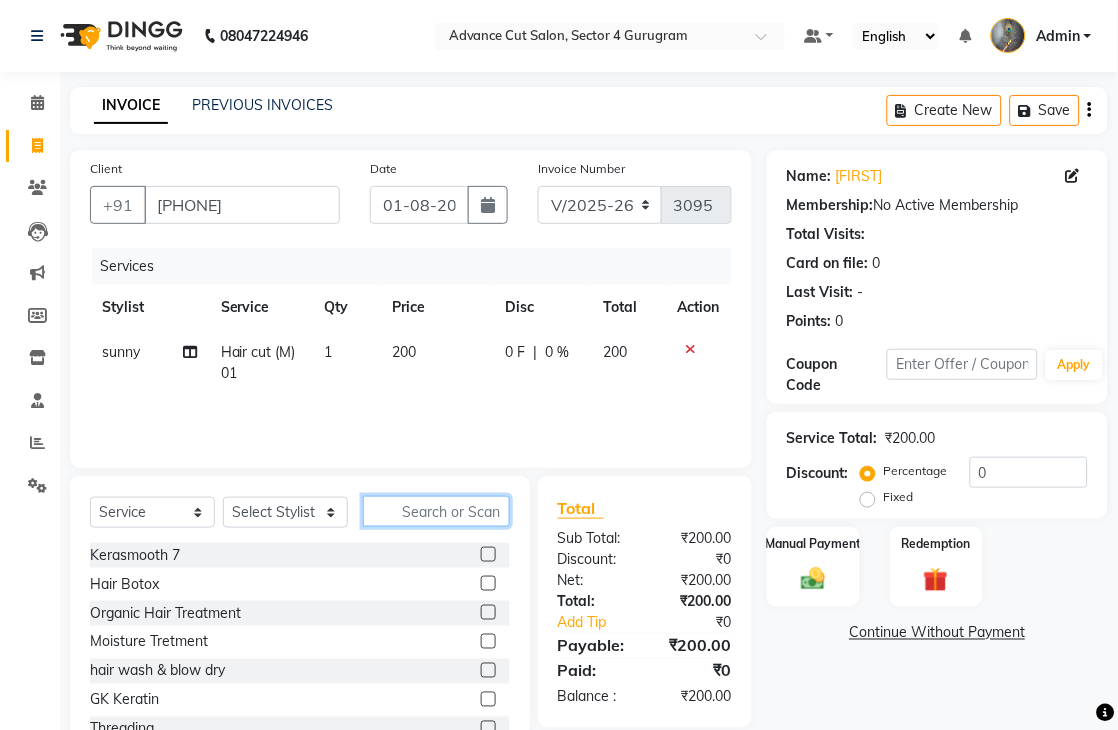 click 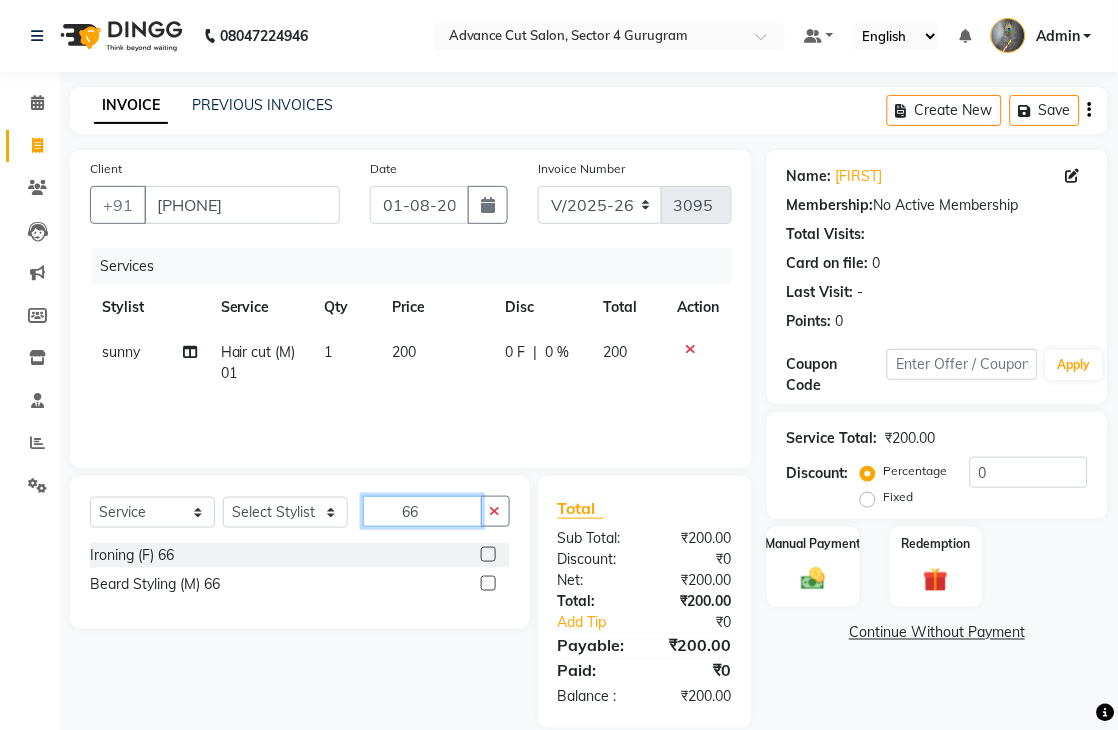 type on "66" 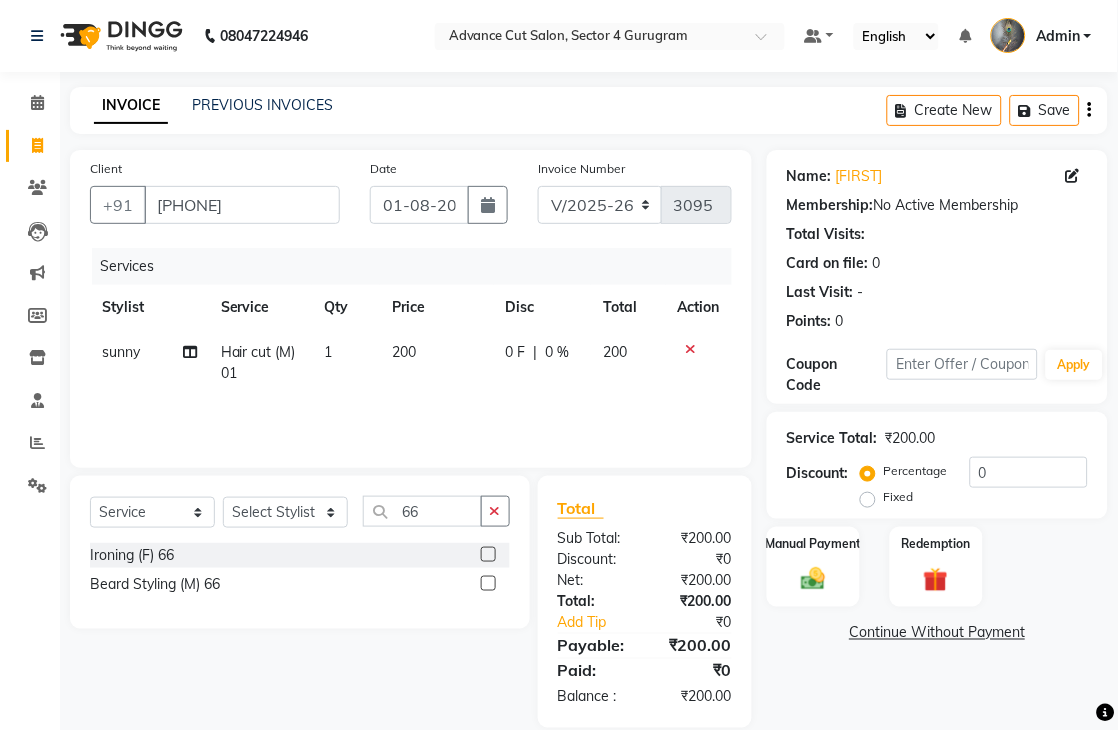 click 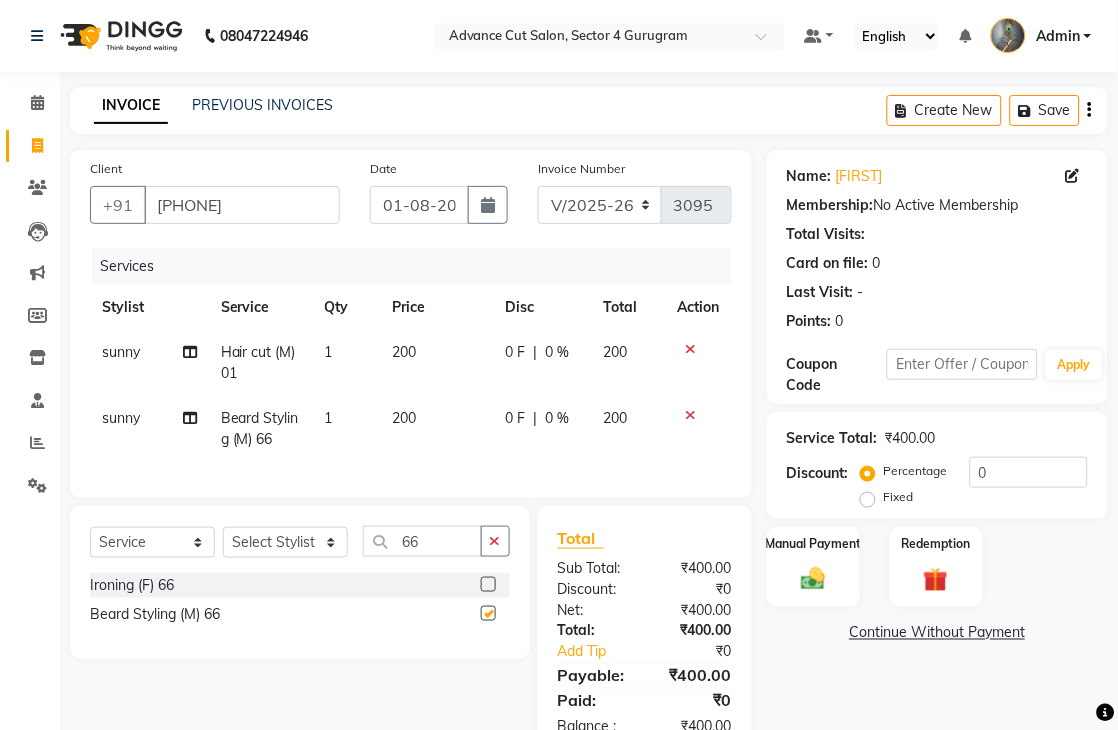 checkbox on "false" 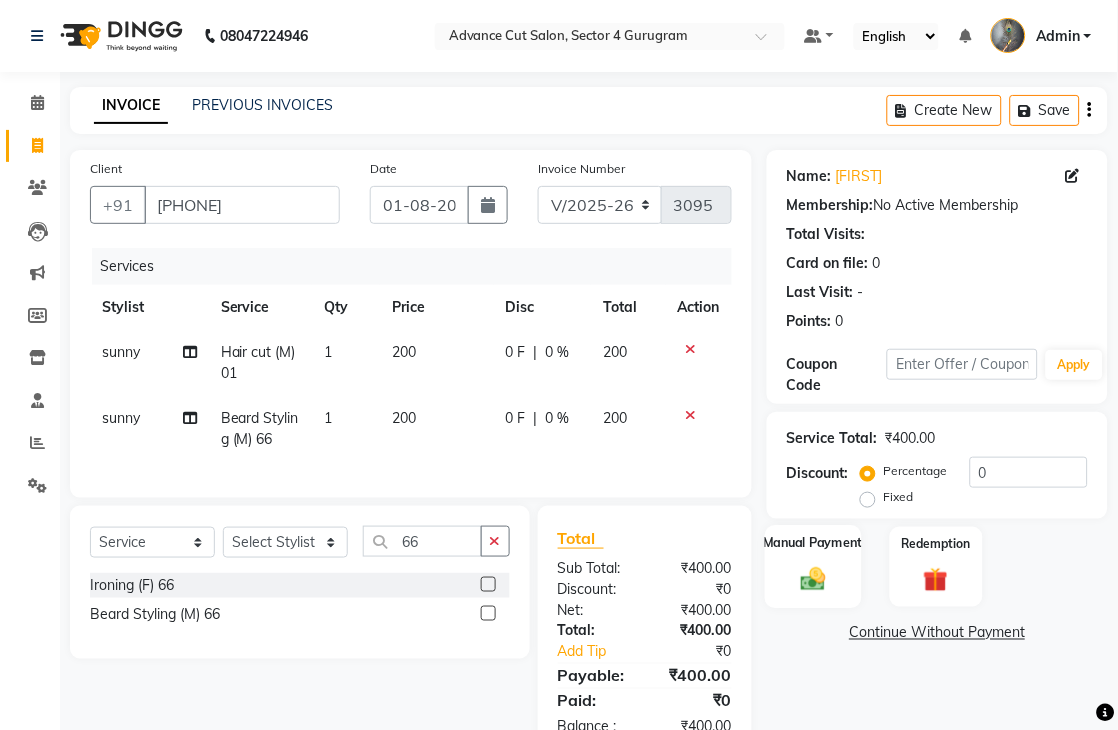click 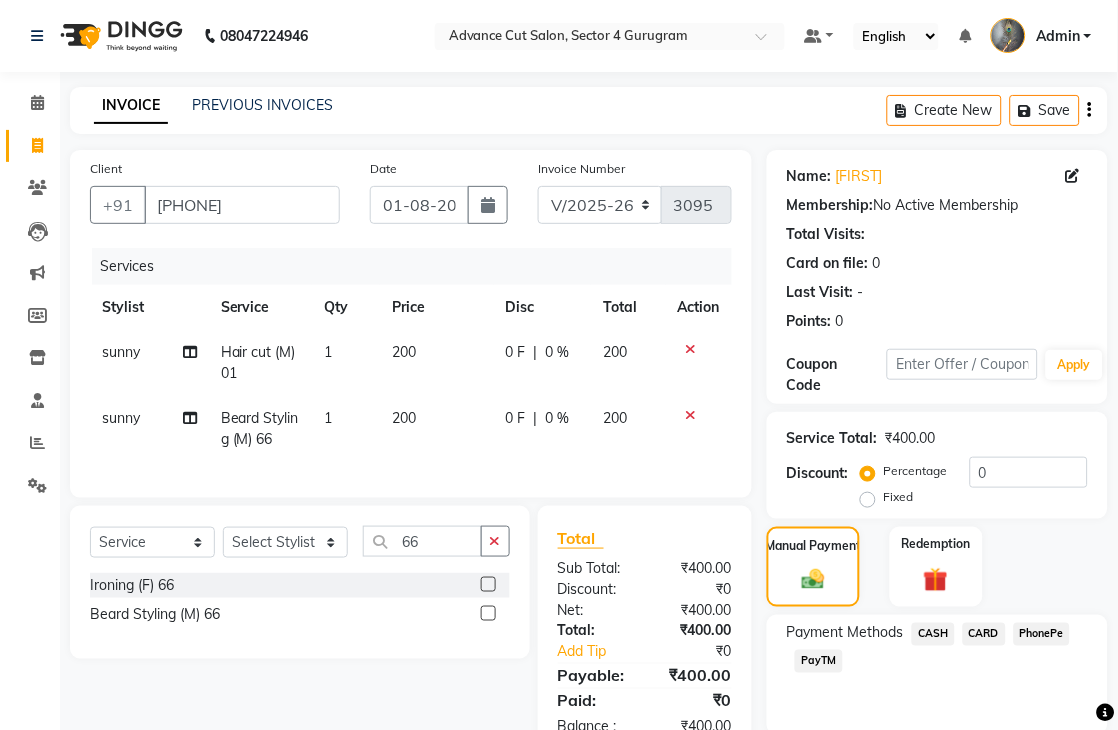 click on "PayTM" 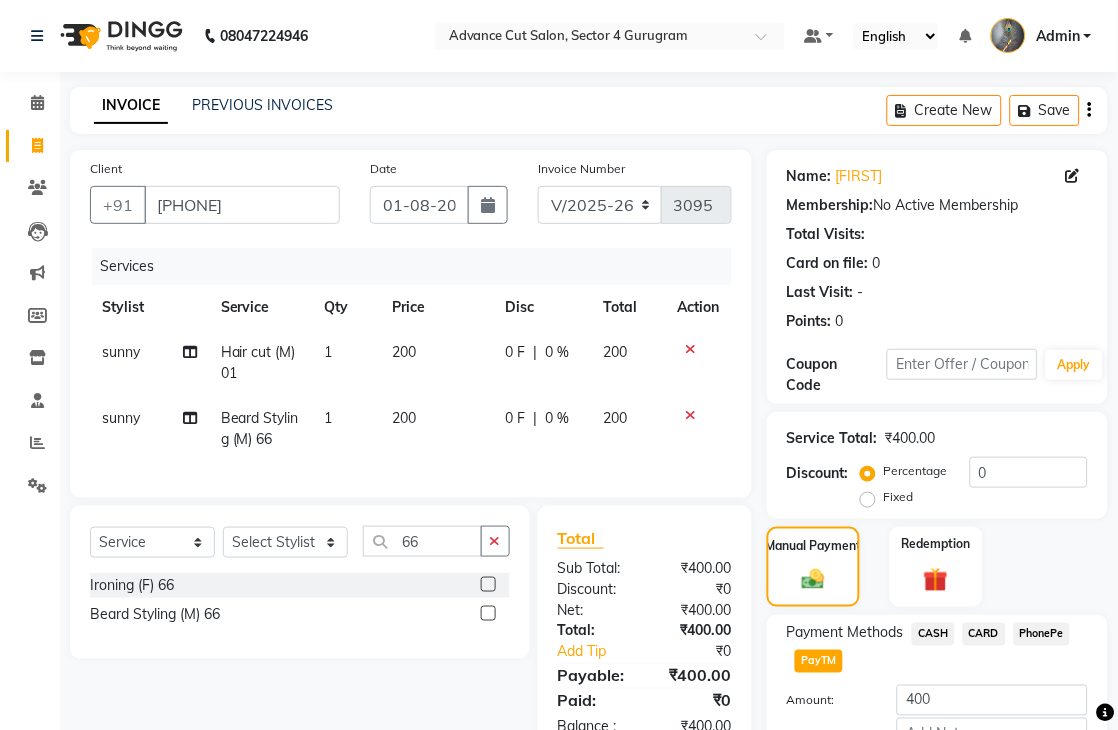 scroll, scrollTop: 133, scrollLeft: 0, axis: vertical 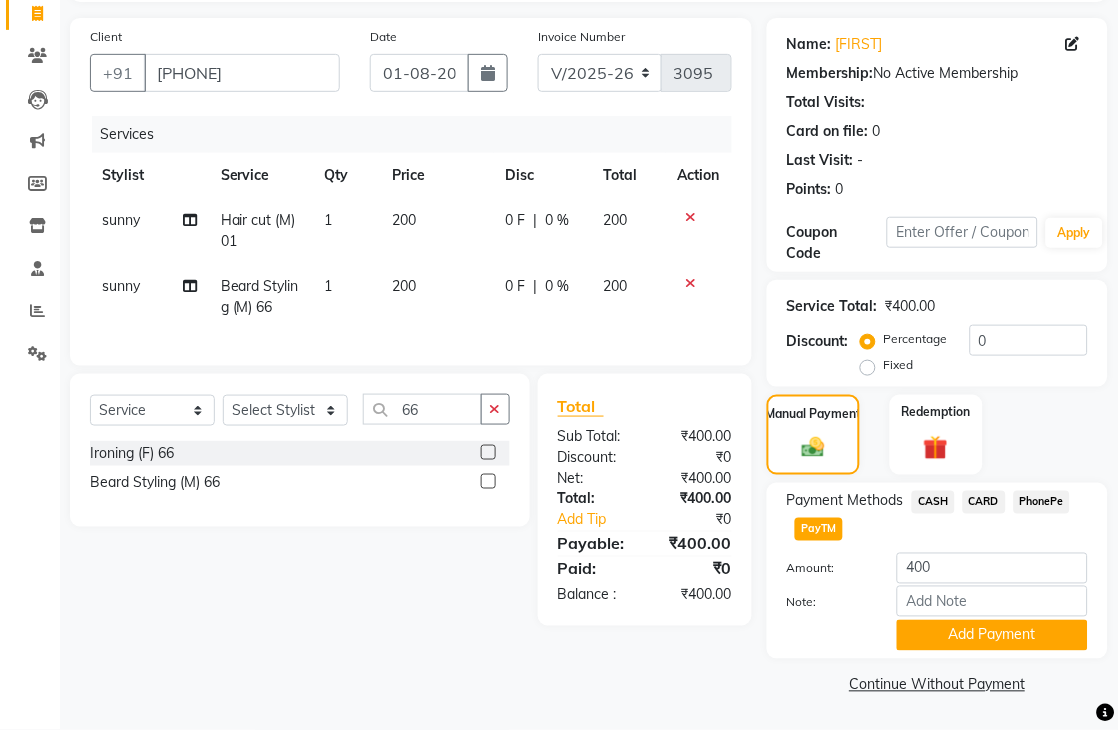 click on "Add Payment" 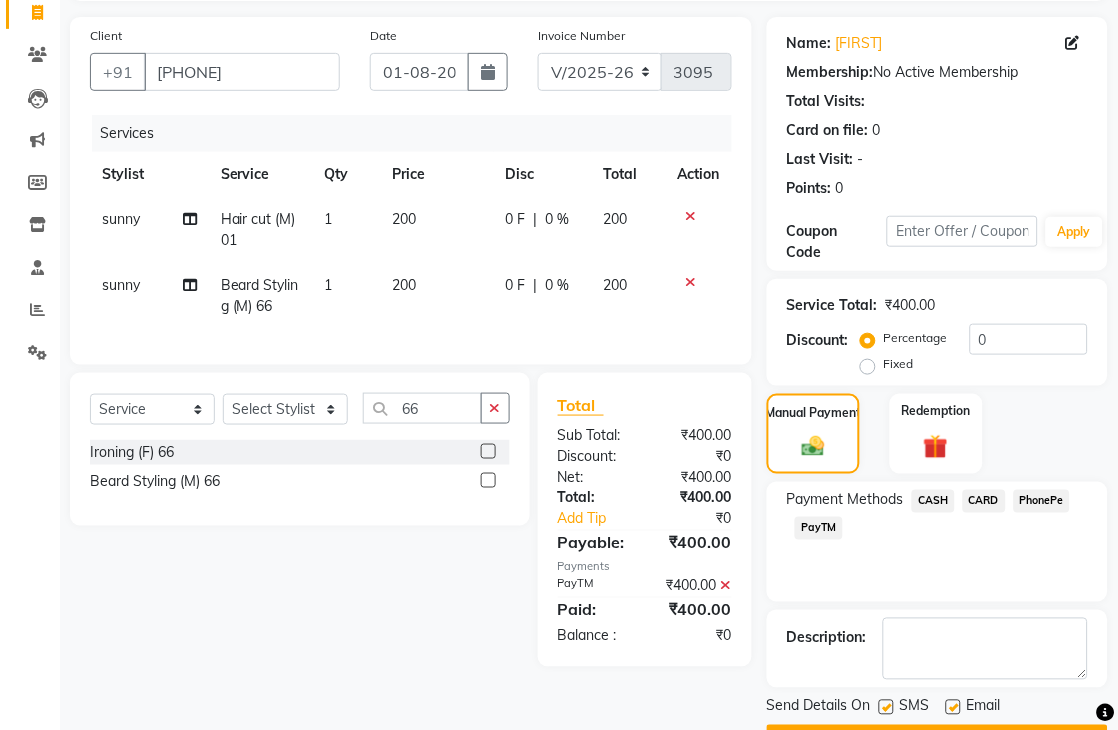scroll, scrollTop: 188, scrollLeft: 0, axis: vertical 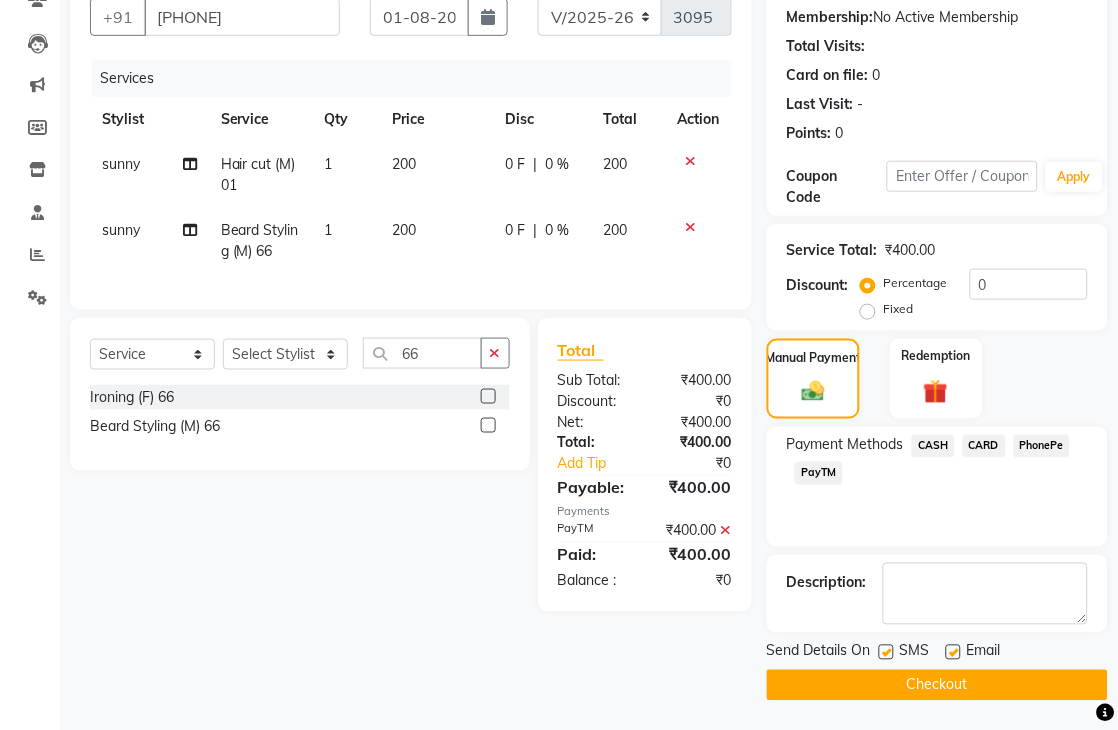 click on "Checkout" 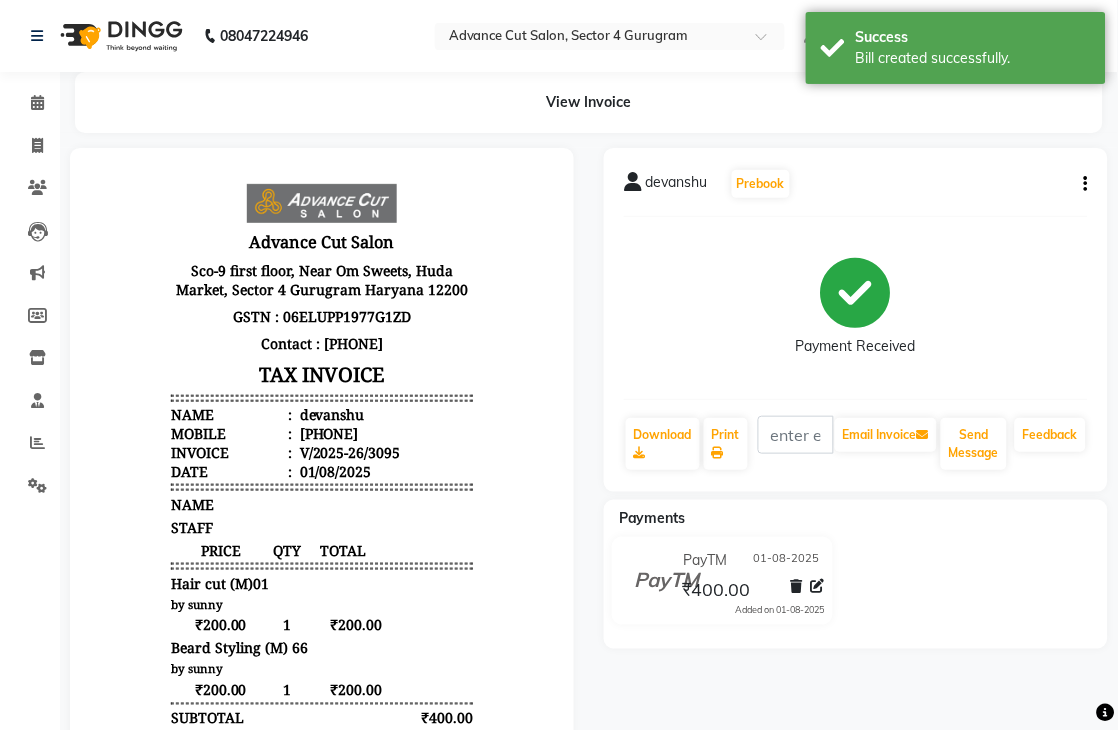 scroll, scrollTop: 0, scrollLeft: 0, axis: both 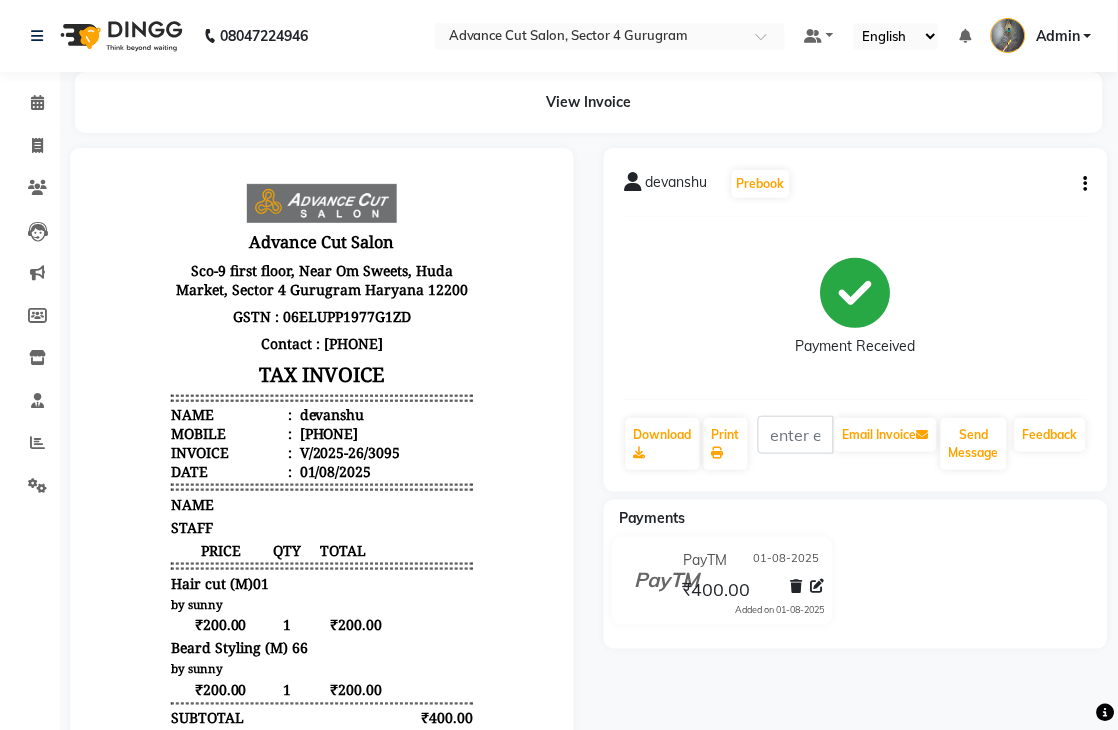 click on "MR [FIRST] Prebook Payment Received Download Print Email Invoice Send Message Feedback Payments PayTM 01-08-2025 ₹400.00 Added on 01-08-2025" 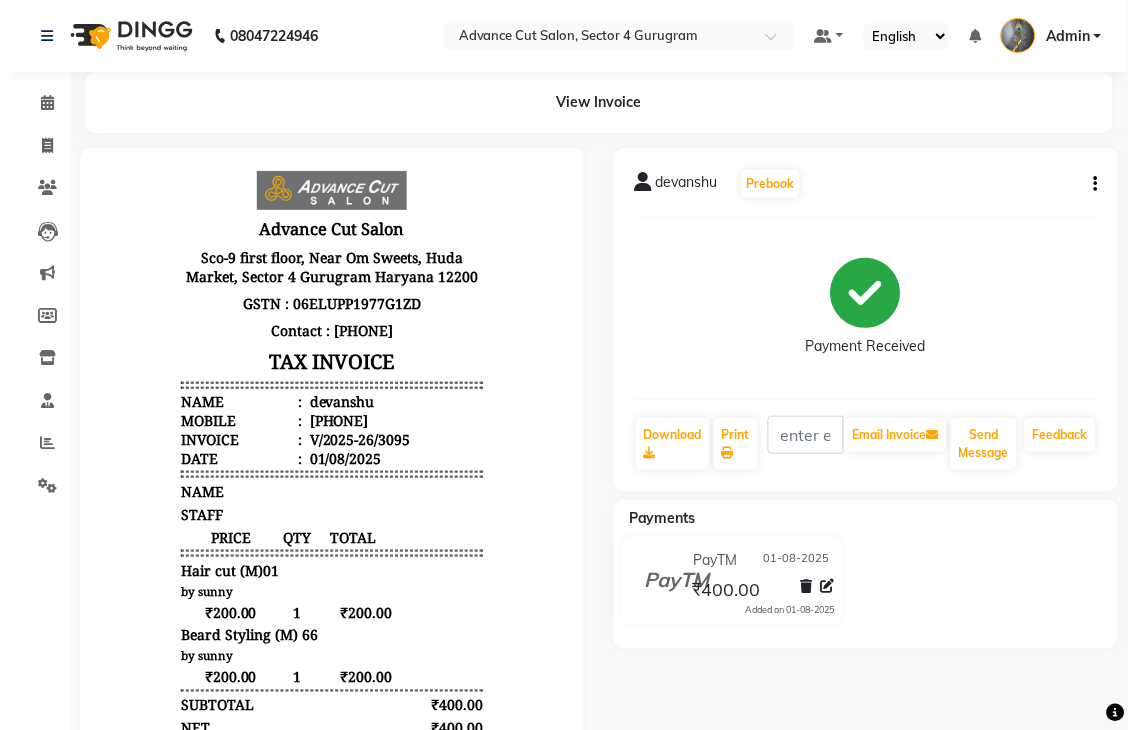scroll, scrollTop: 16, scrollLeft: 0, axis: vertical 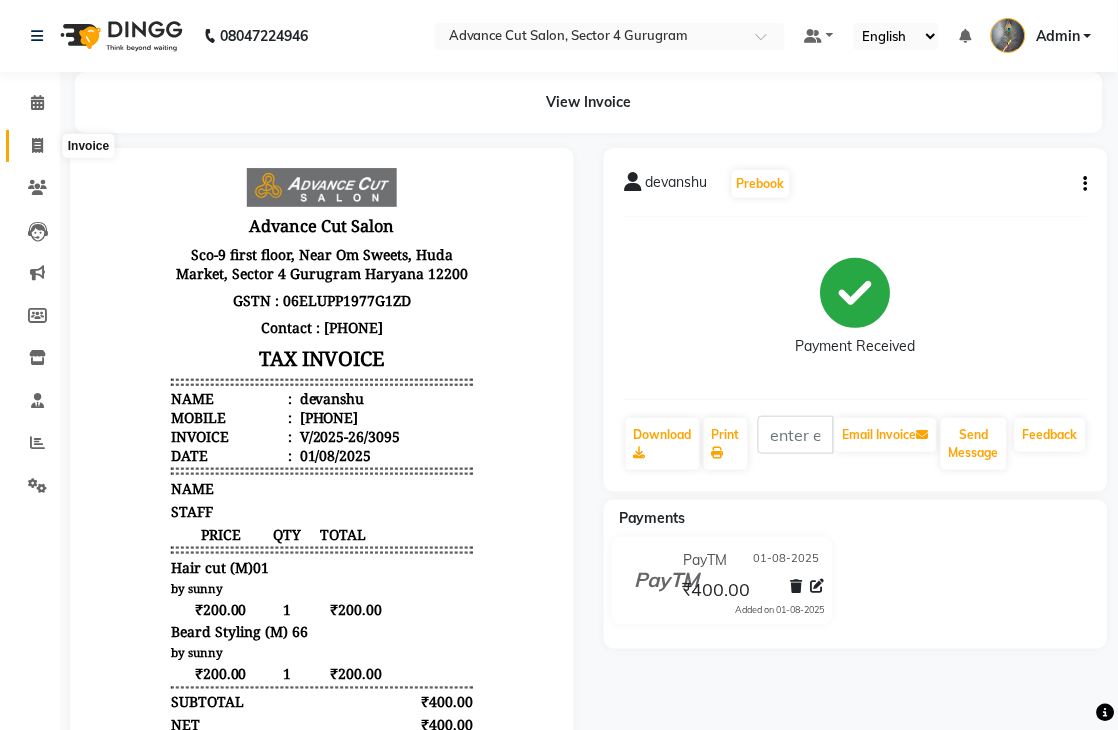 click 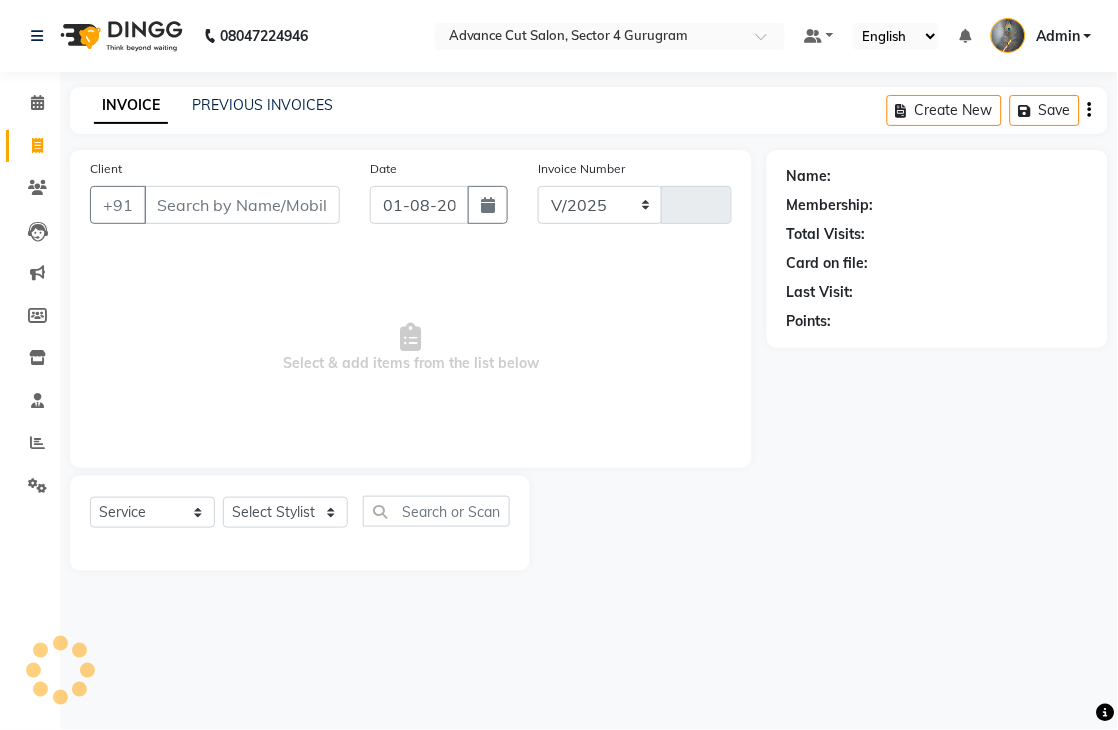 select on "4939" 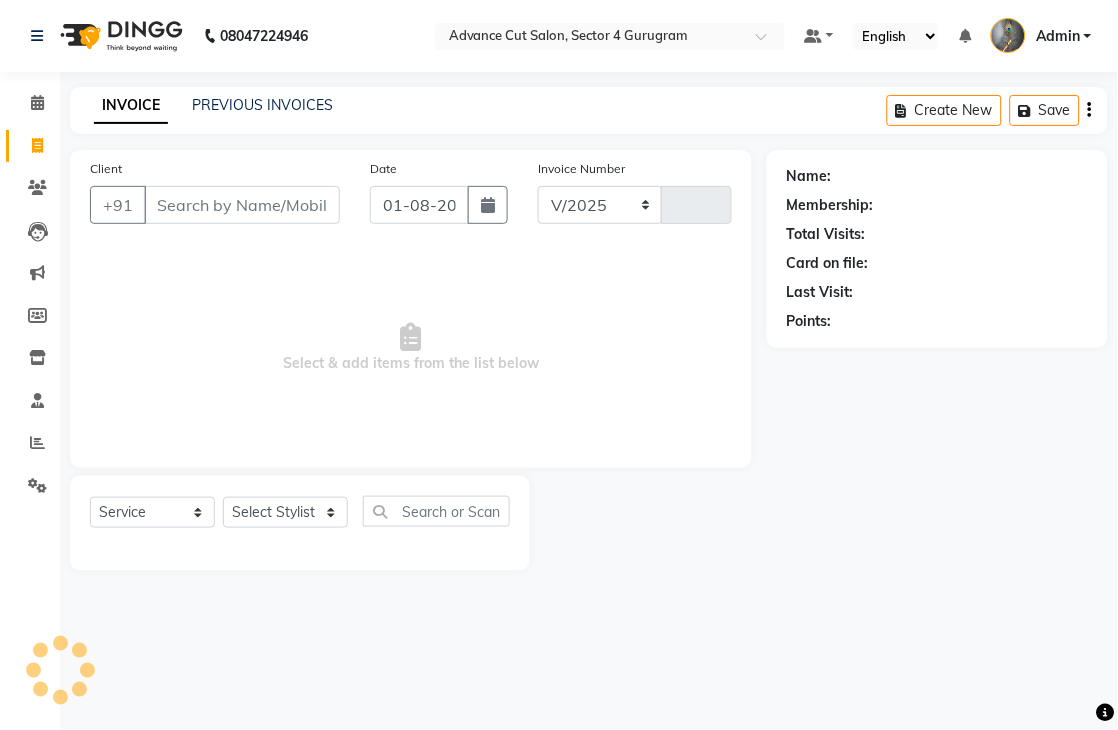 type on "3096" 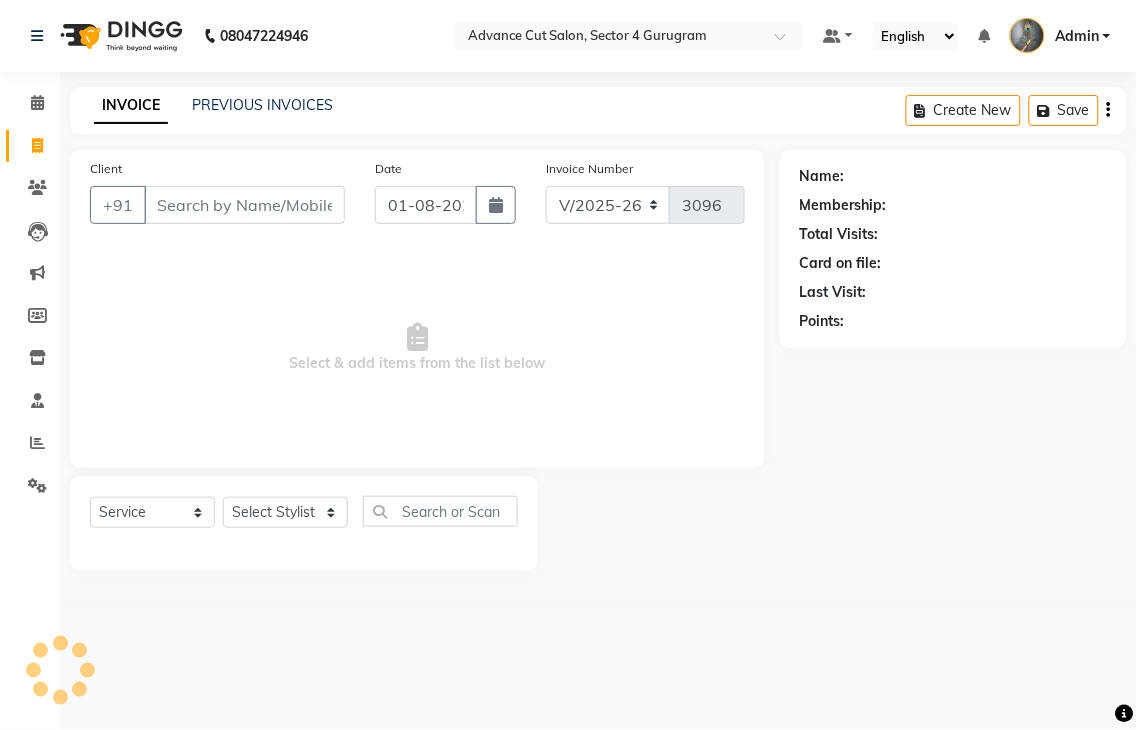 click on "Client" at bounding box center [244, 205] 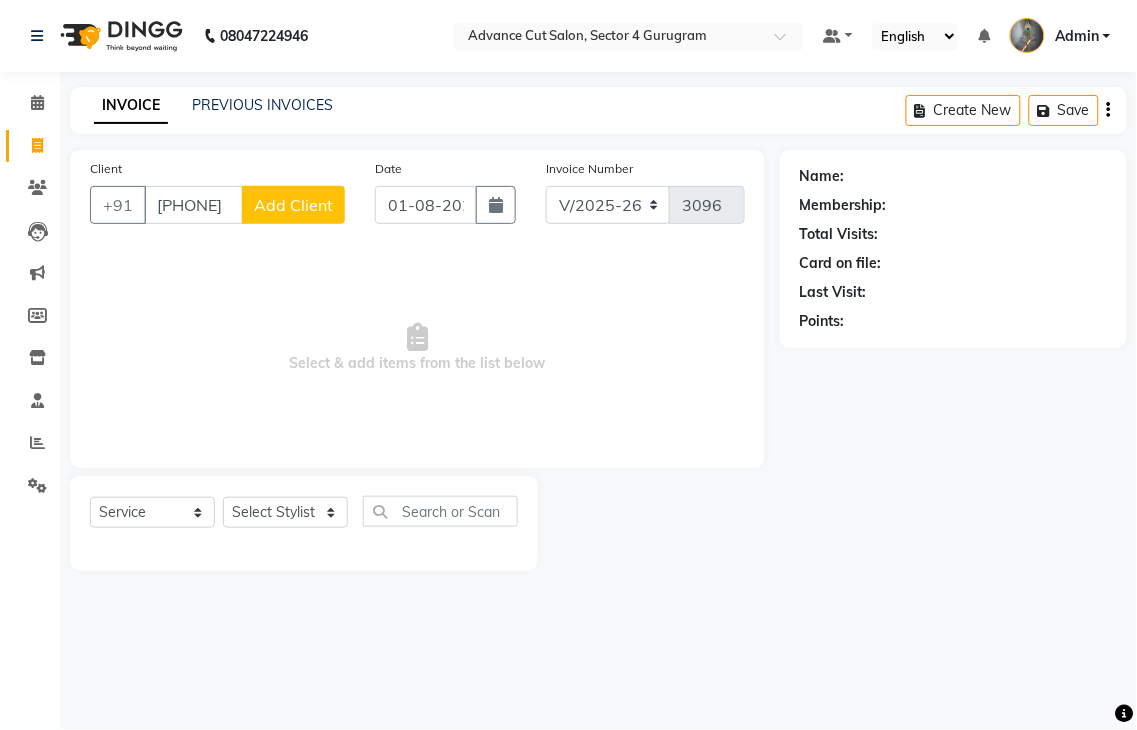 type on "[PHONE]" 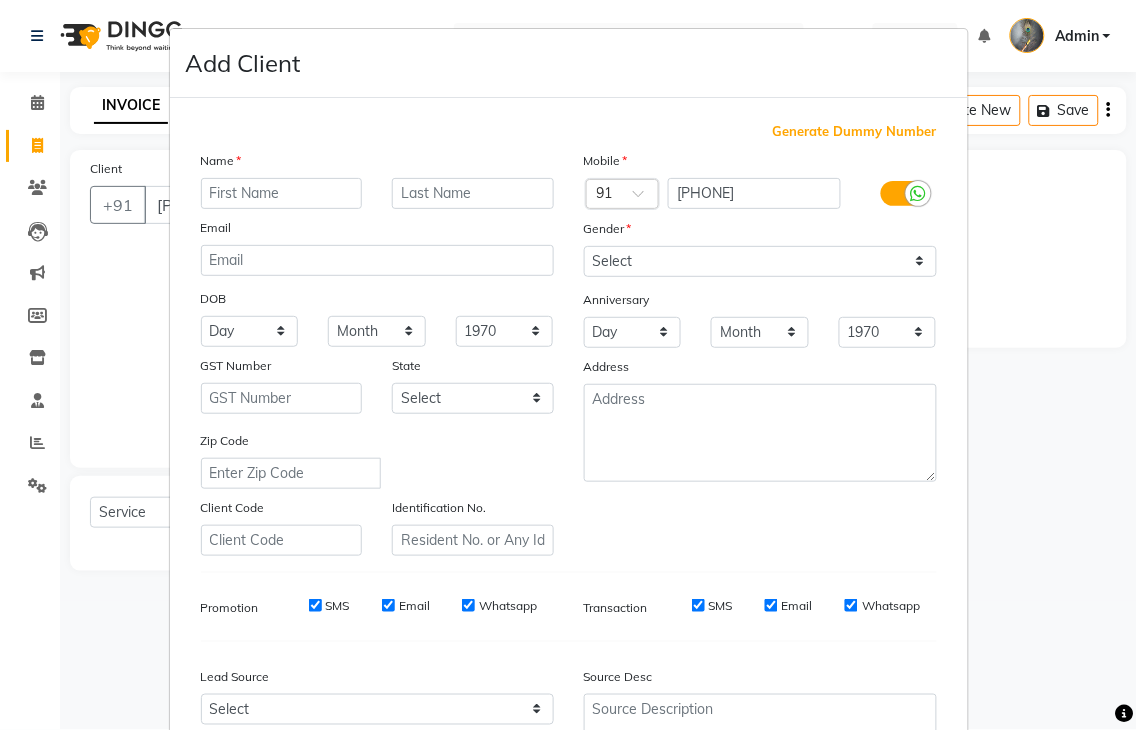 click at bounding box center (282, 193) 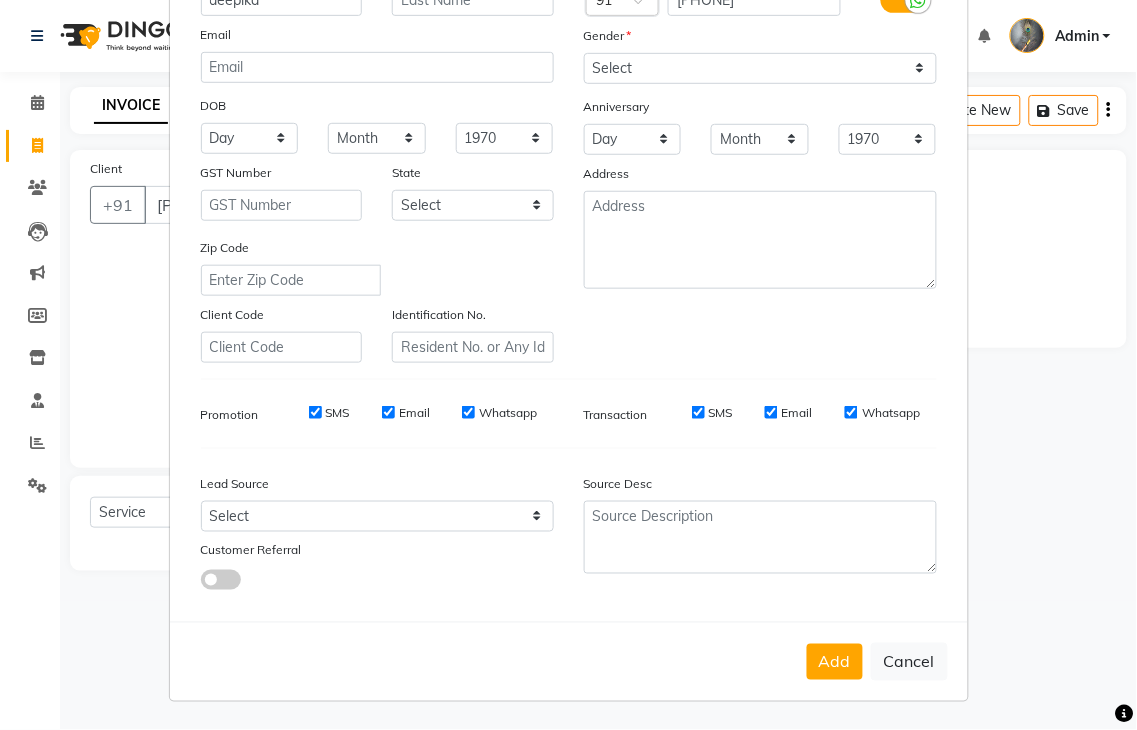 scroll, scrollTop: 194, scrollLeft: 0, axis: vertical 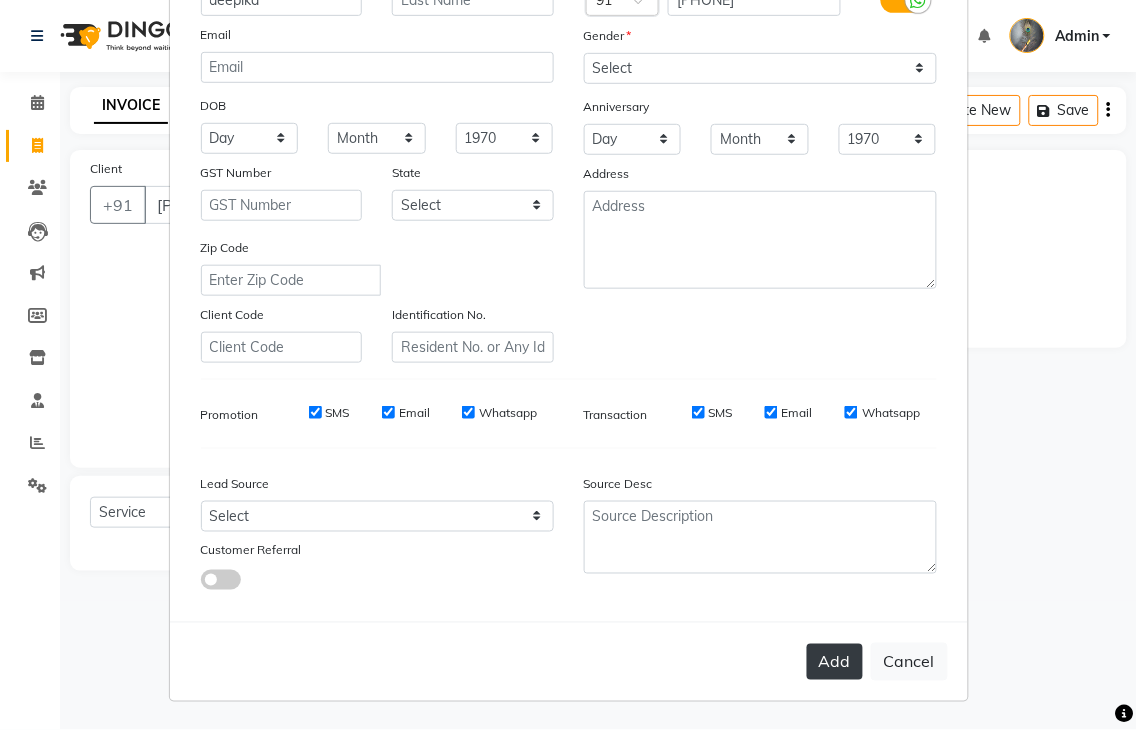 type on "deepika" 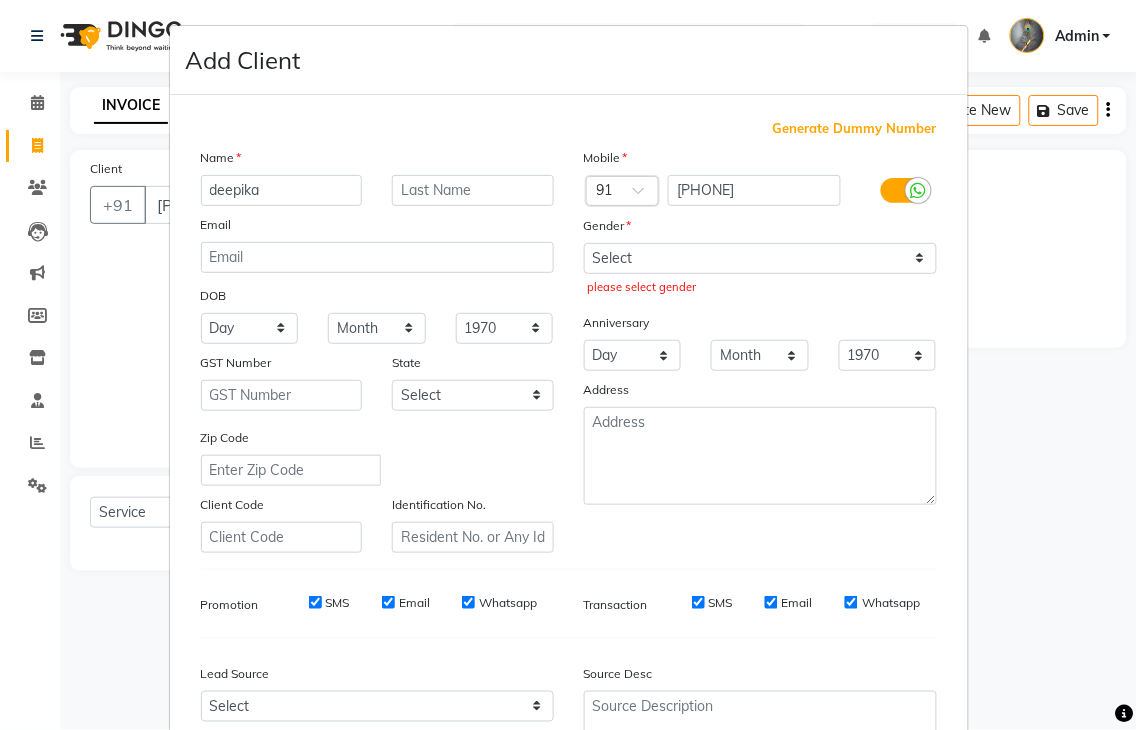 scroll, scrollTop: 0, scrollLeft: 0, axis: both 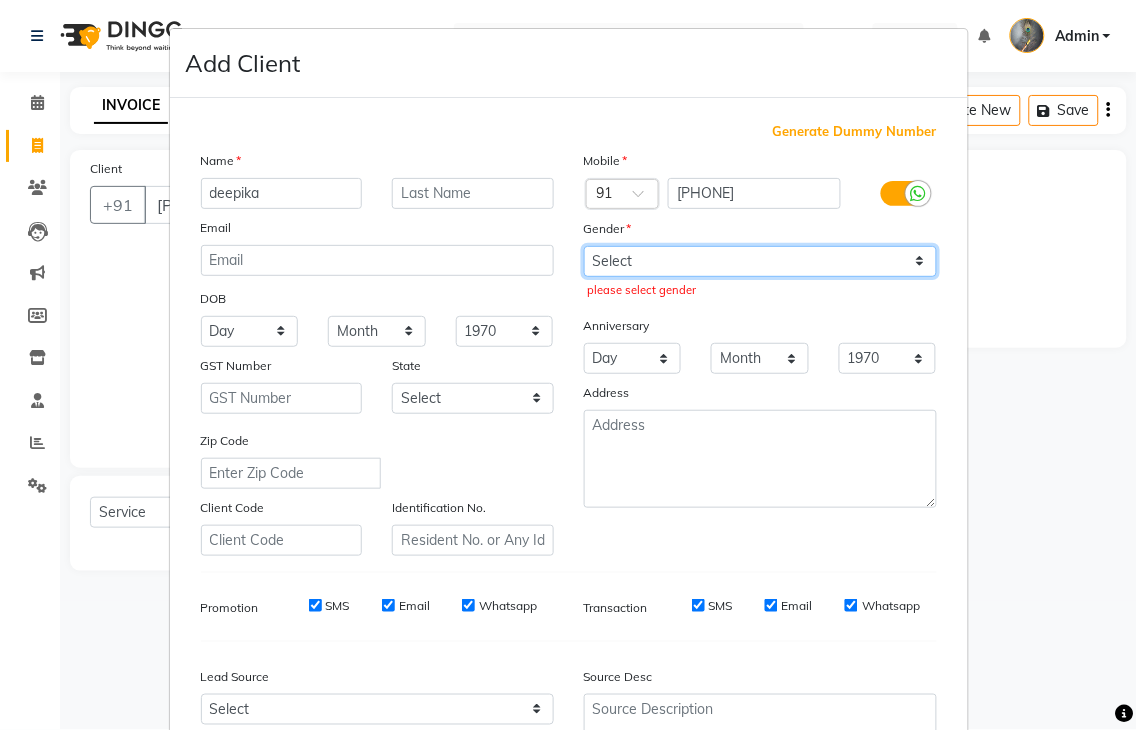 click on "Select Male Female Other Prefer Not To Say" at bounding box center [760, 261] 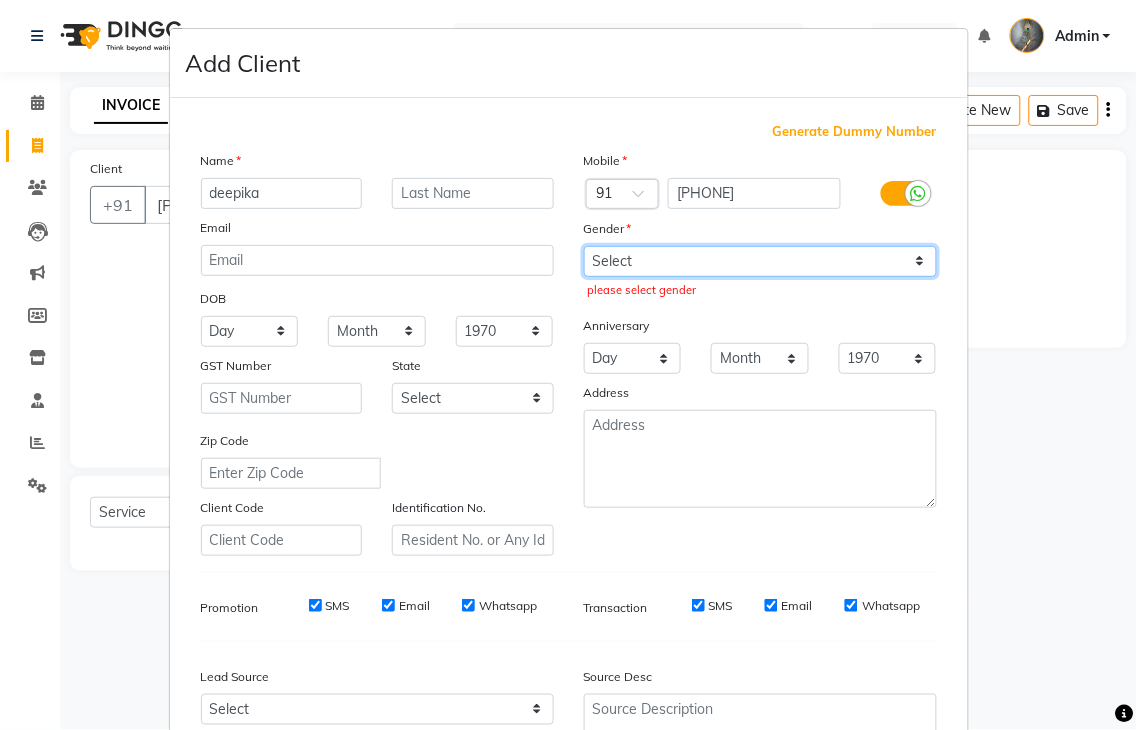 select on "female" 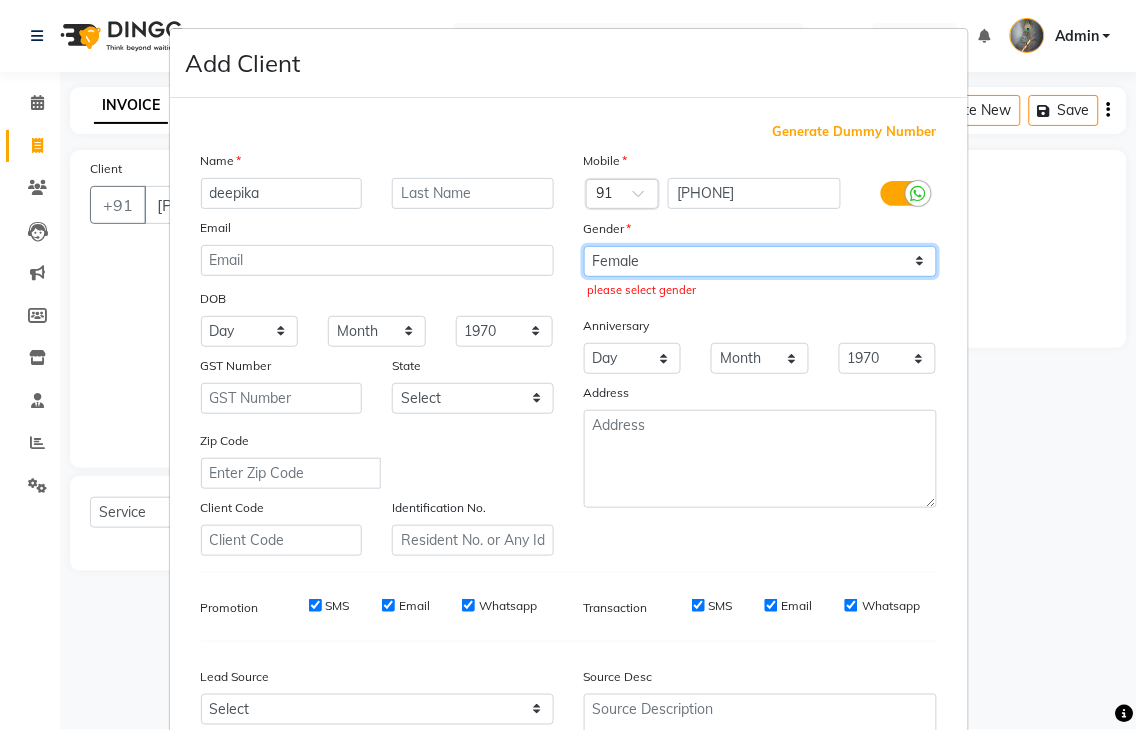 click on "Select Male Female Other Prefer Not To Say" at bounding box center (760, 261) 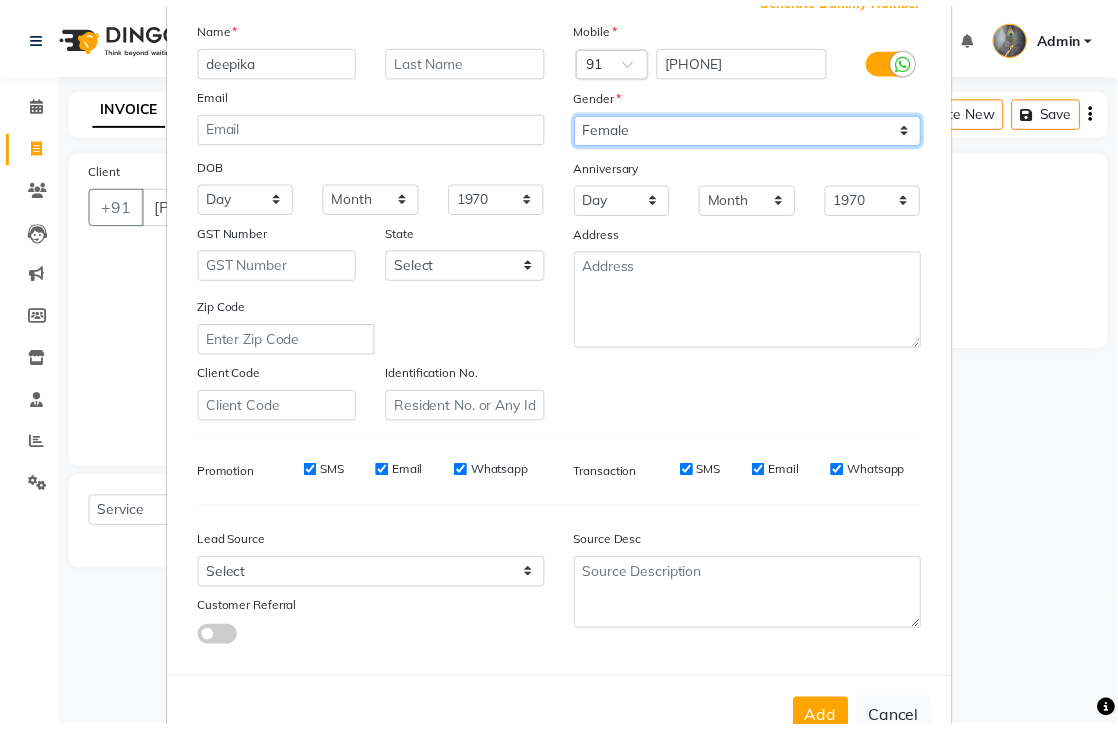 scroll, scrollTop: 194, scrollLeft: 0, axis: vertical 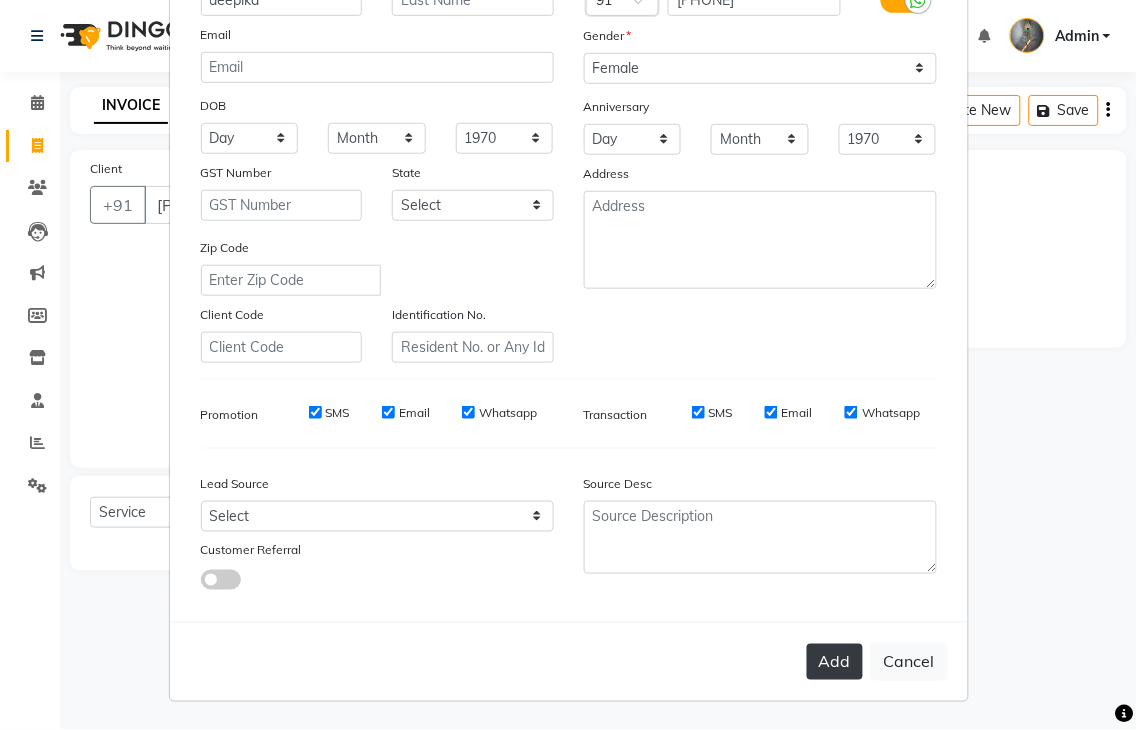 click on "Add" at bounding box center (835, 662) 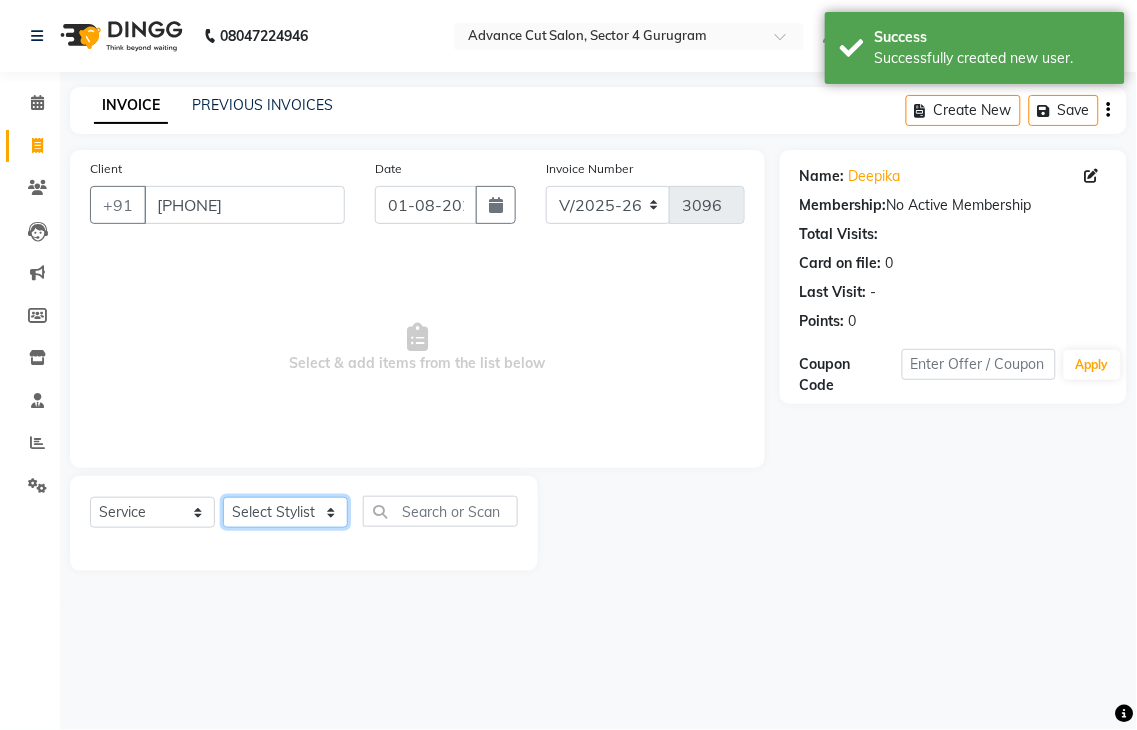 click on "Select Stylist Admin chahit COUNTOR hardeep mamta manisha MONISH navi NOSHAD ALI rahul shatnam shweta singh sunny tip" 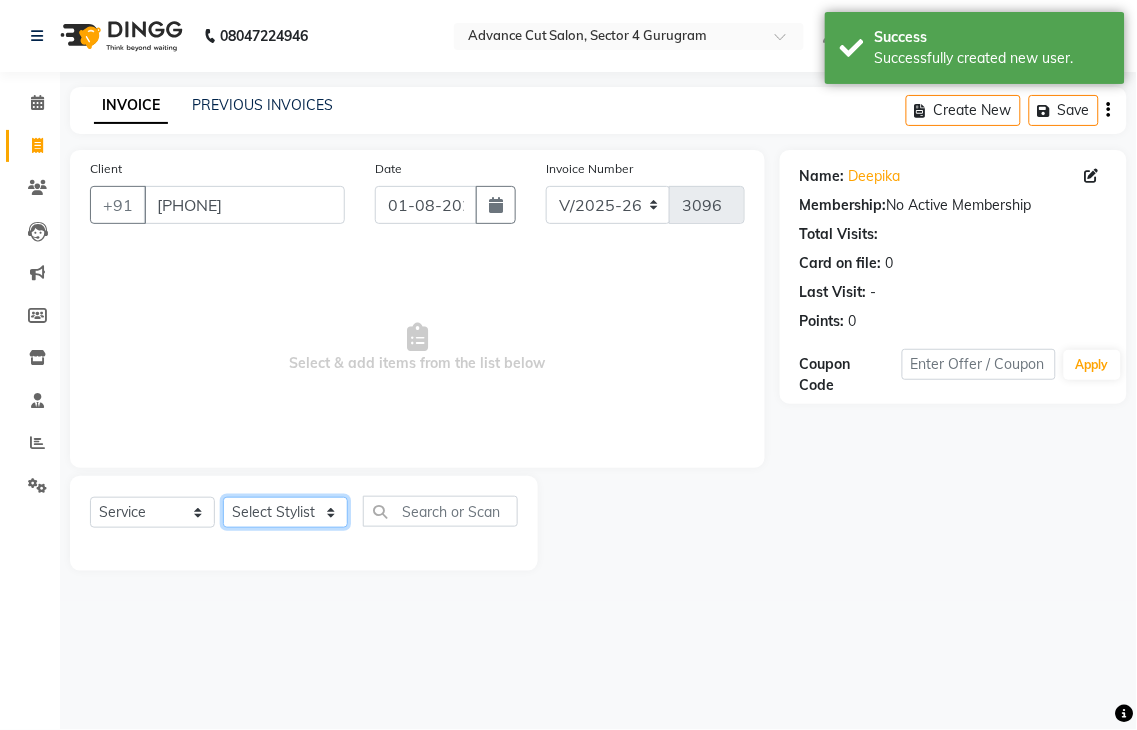 select on "30646" 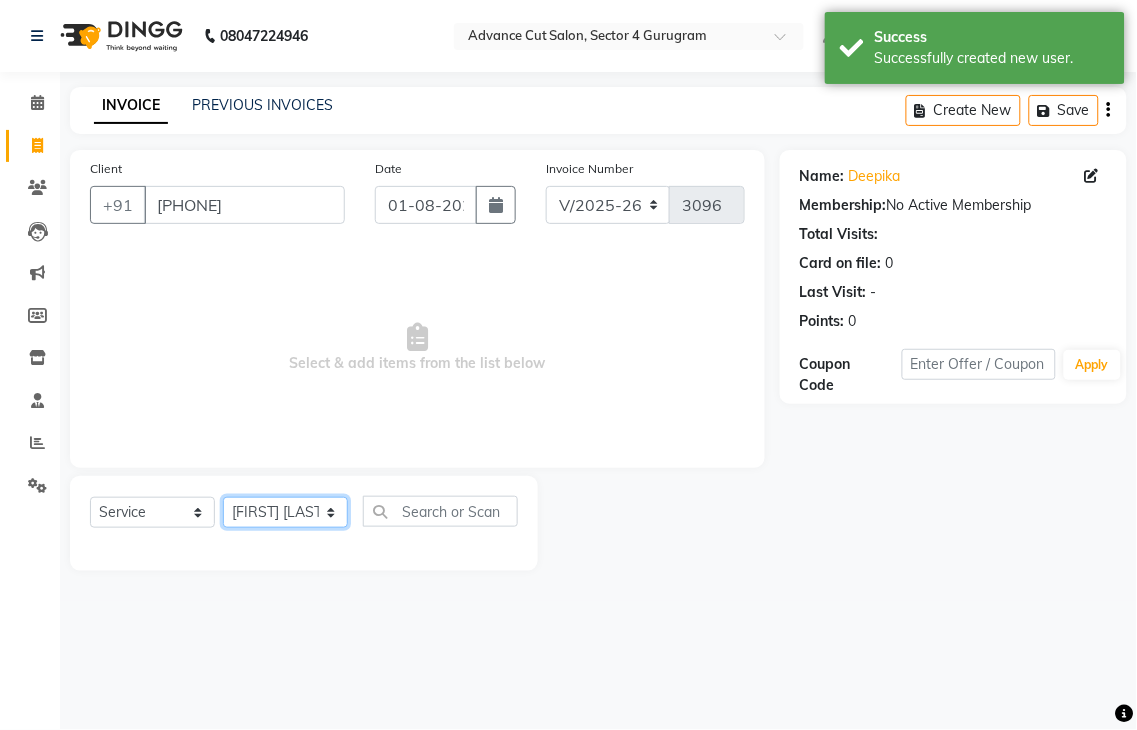click on "Select Stylist Admin chahit COUNTOR hardeep mamta manisha MONISH navi NOSHAD ALI rahul shatnam shweta singh sunny tip" 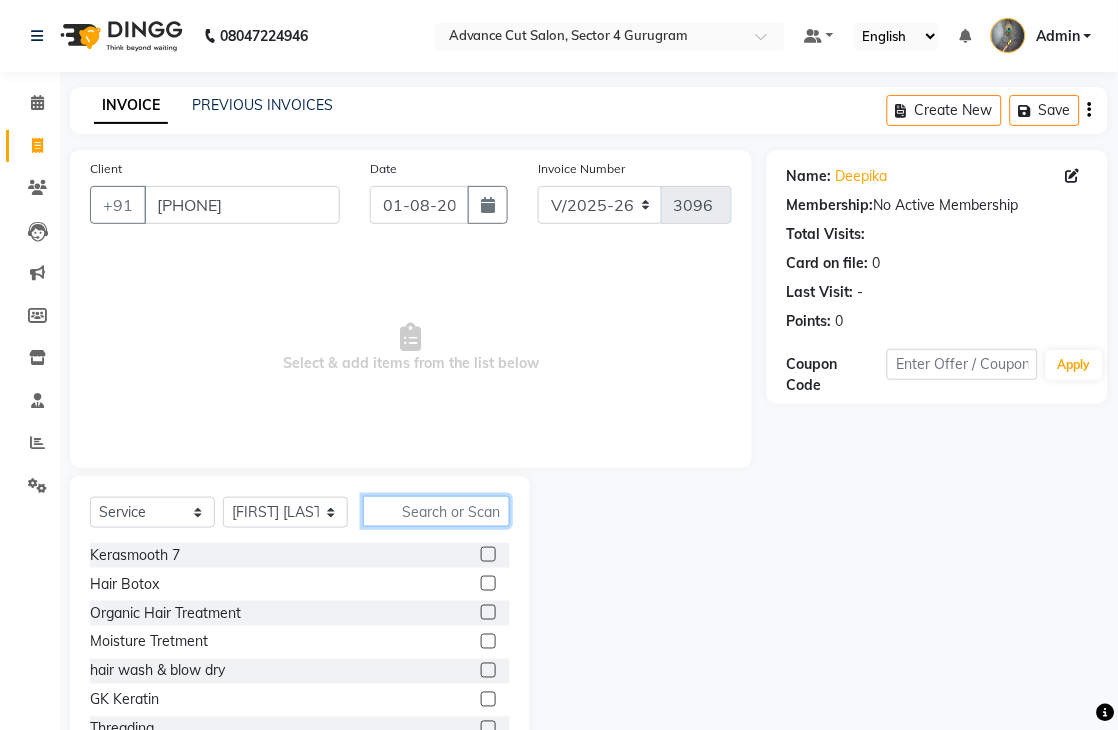 click 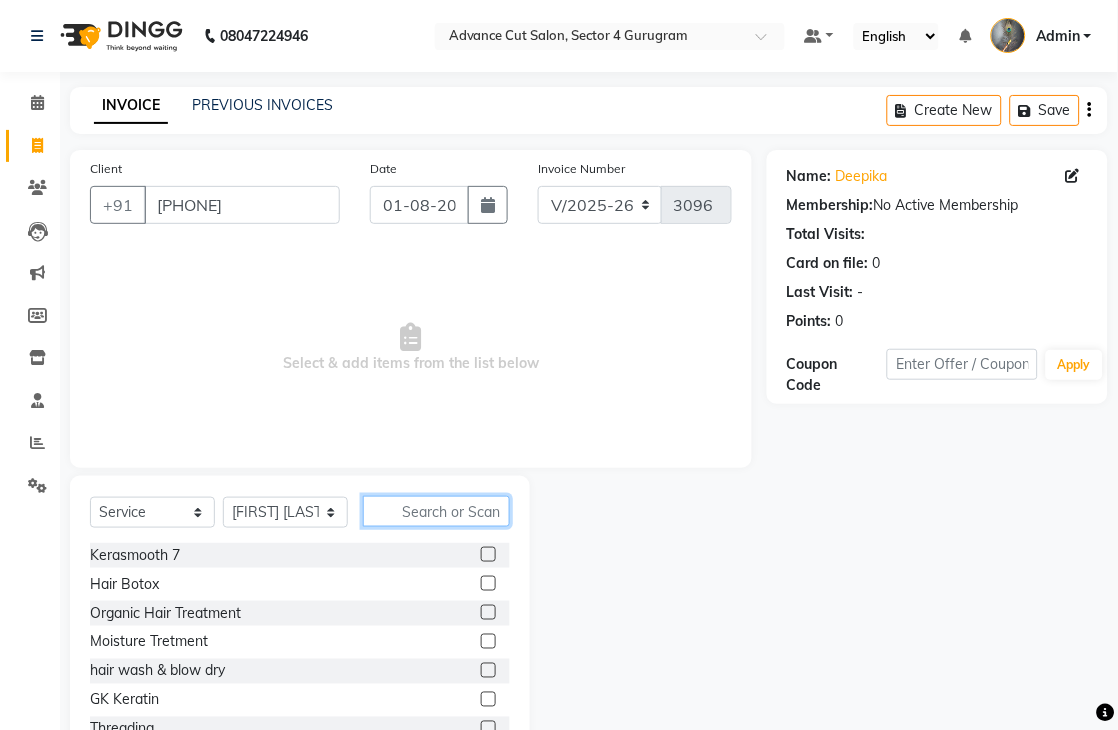 click 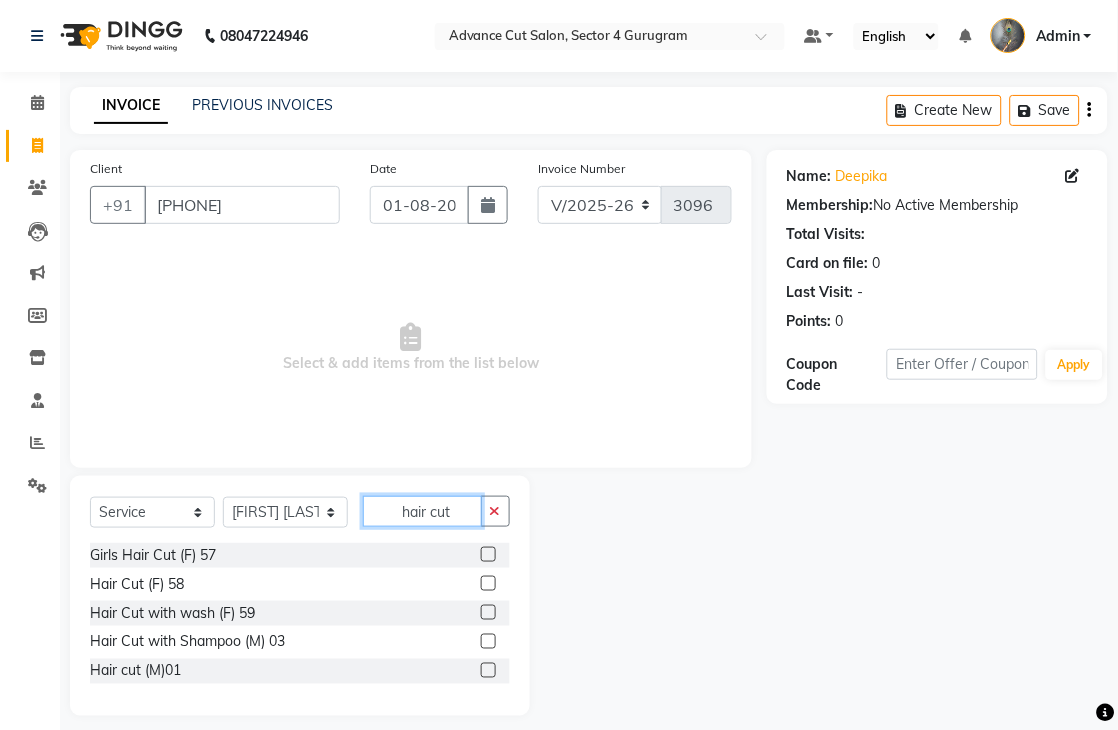 type on "hair cut" 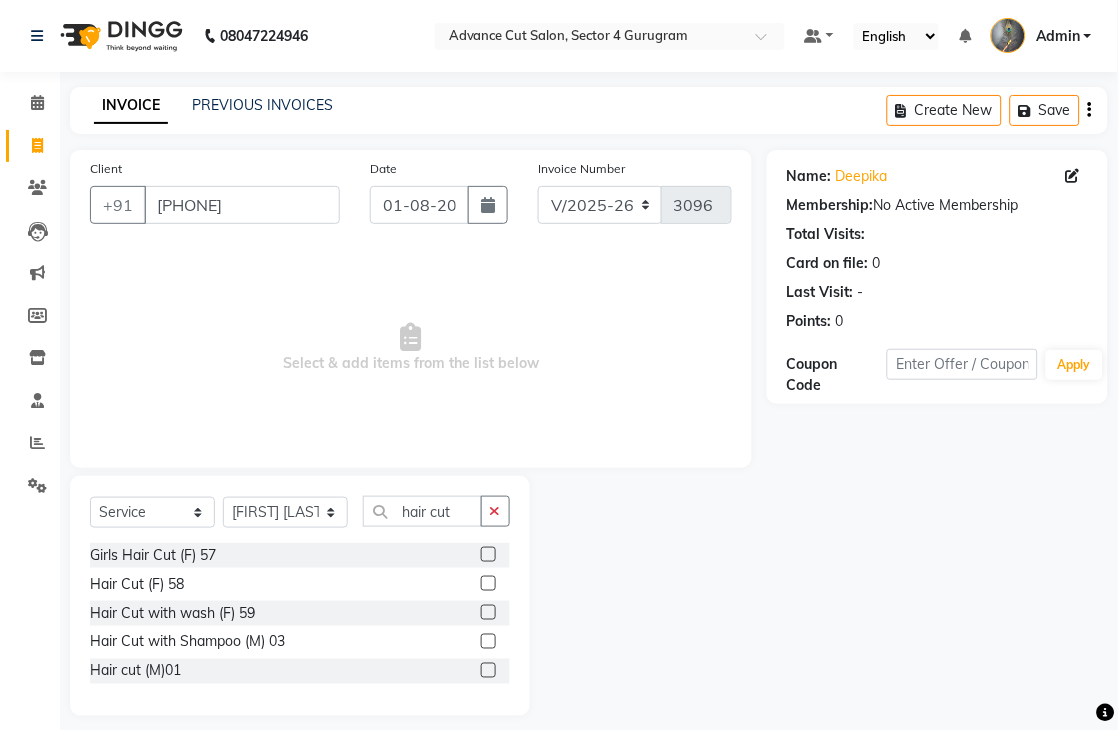 click 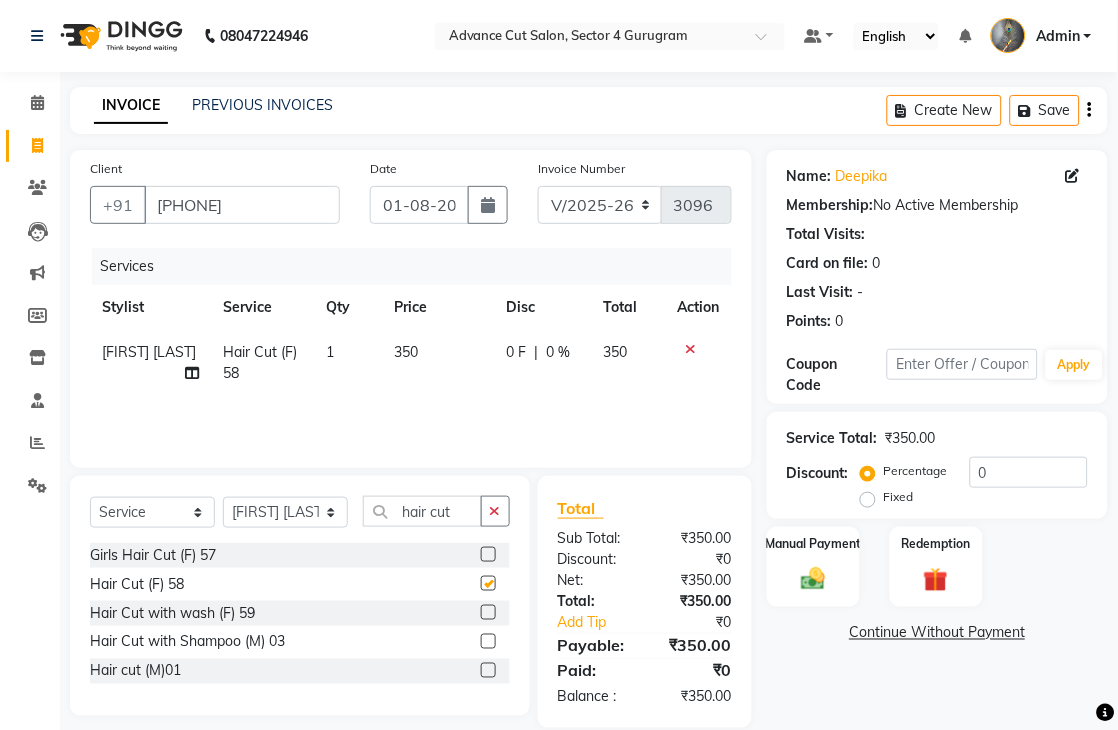 checkbox on "false" 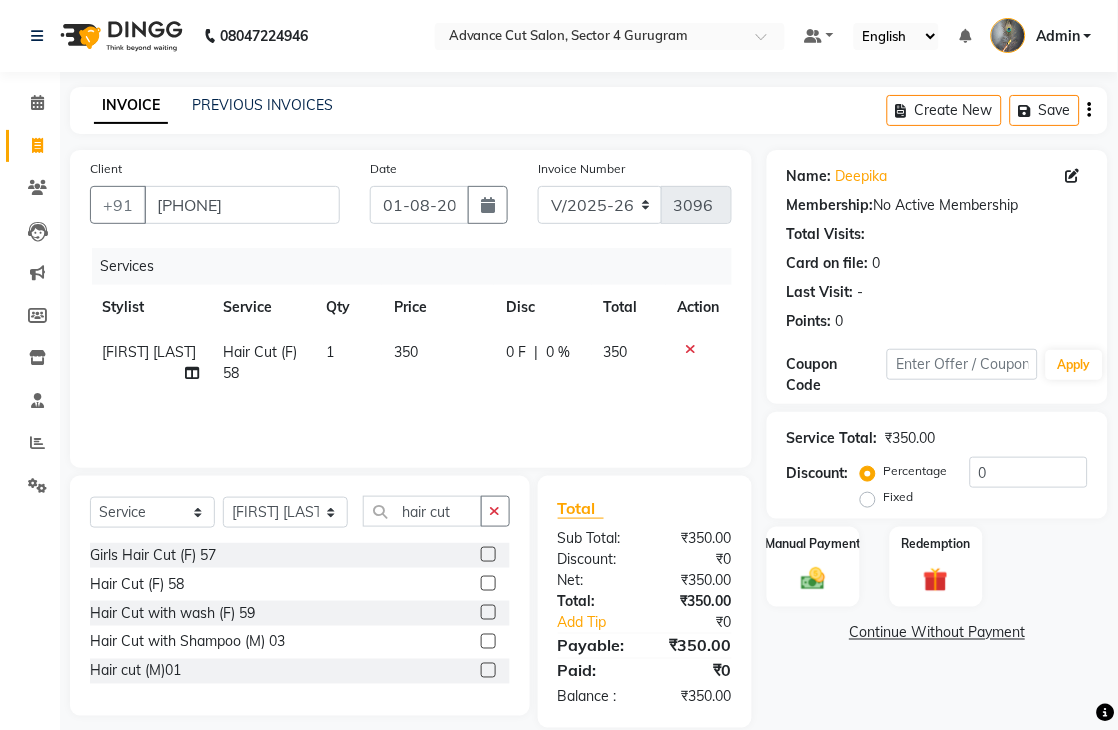 click 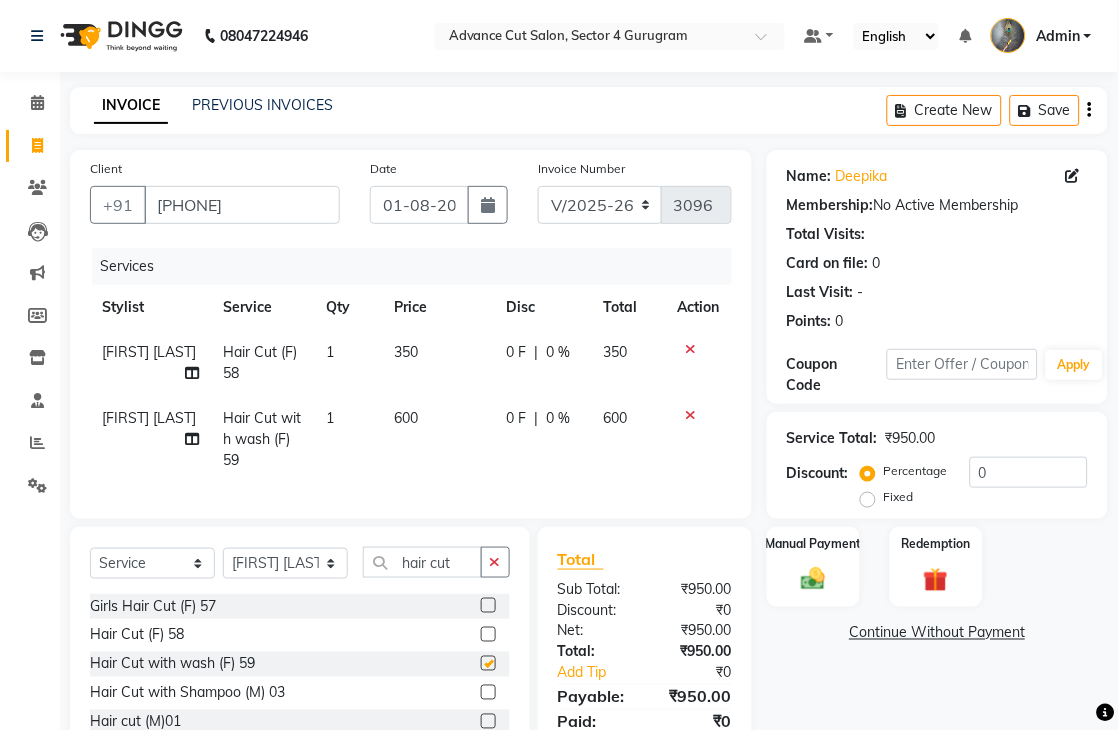 checkbox on "false" 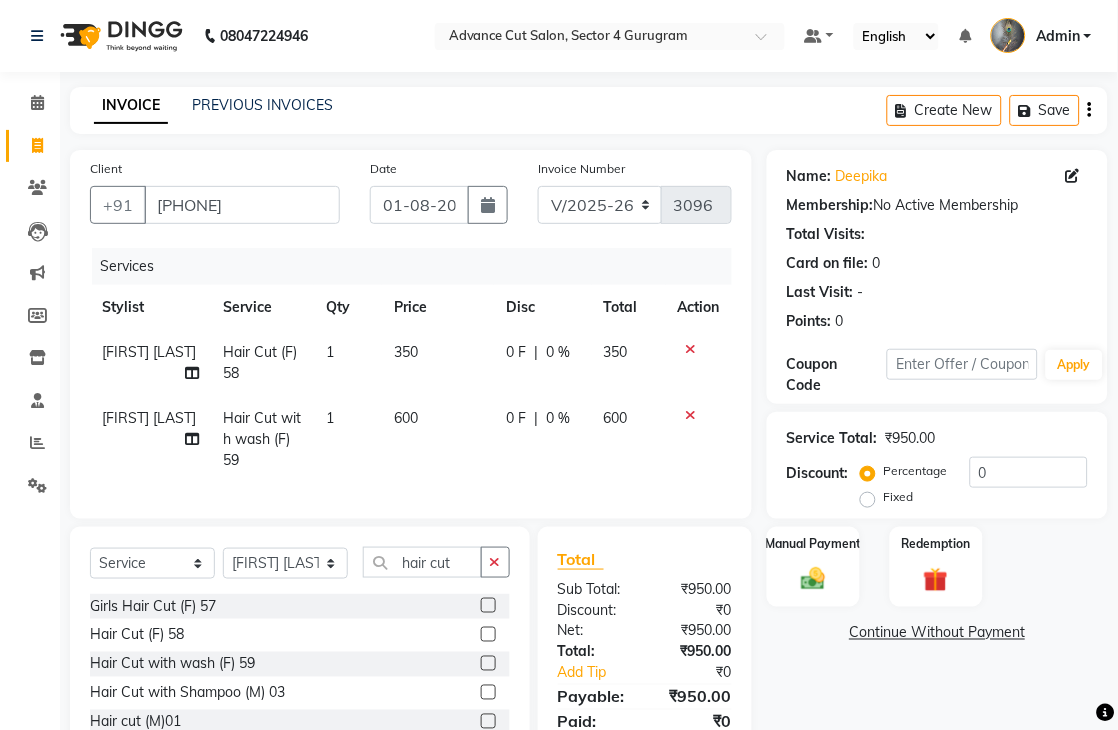 click 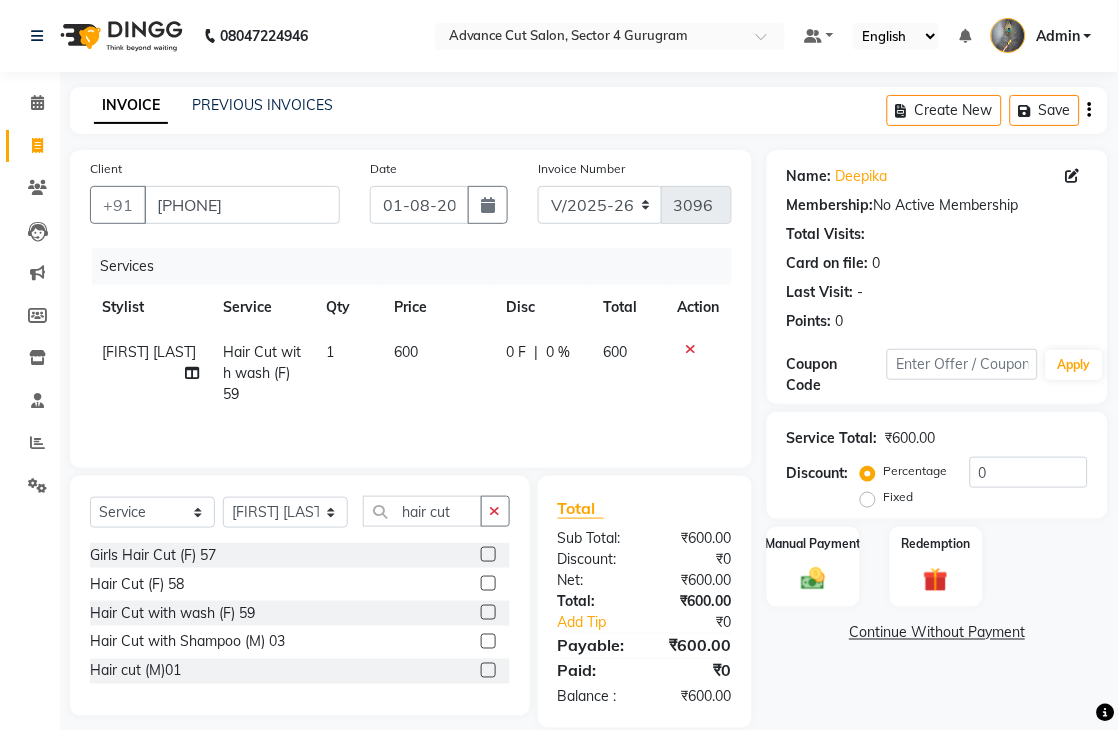 scroll, scrollTop: 32, scrollLeft: 0, axis: vertical 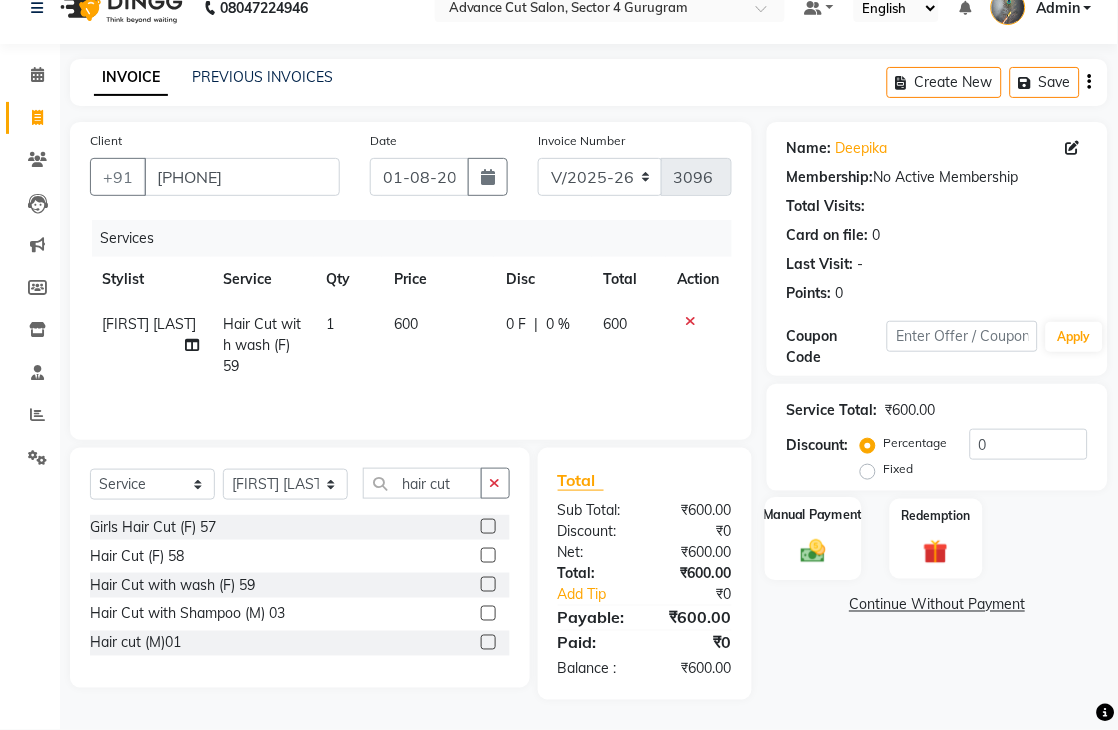 click 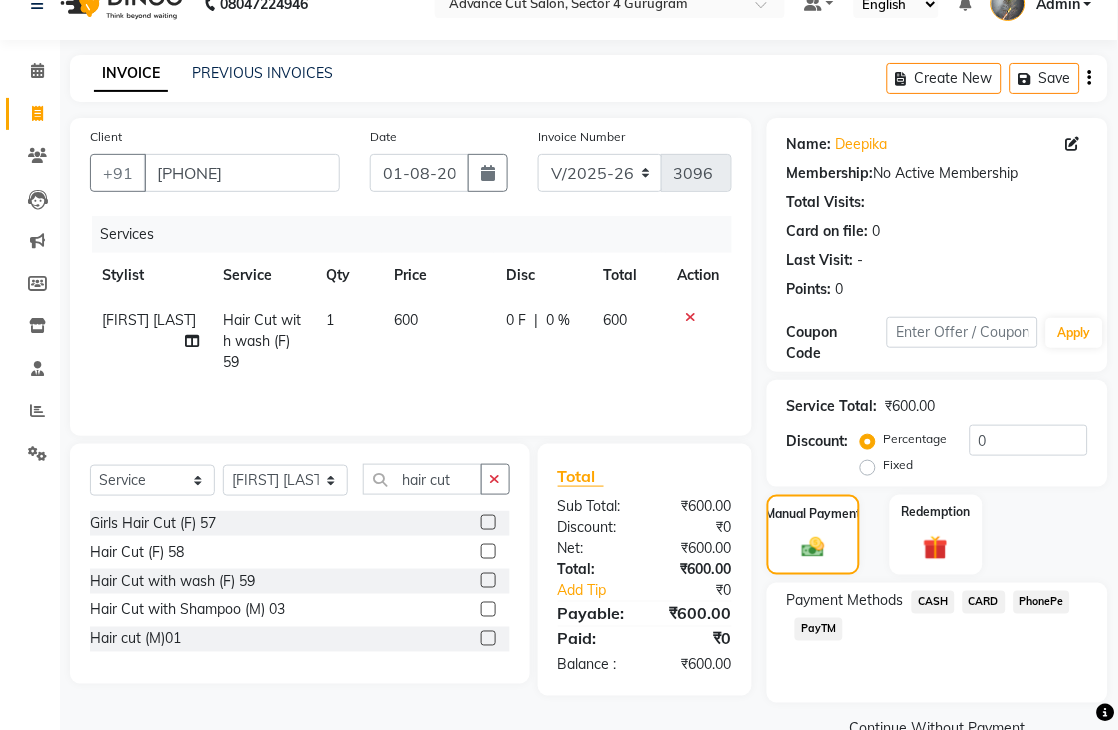 click on "CASH" 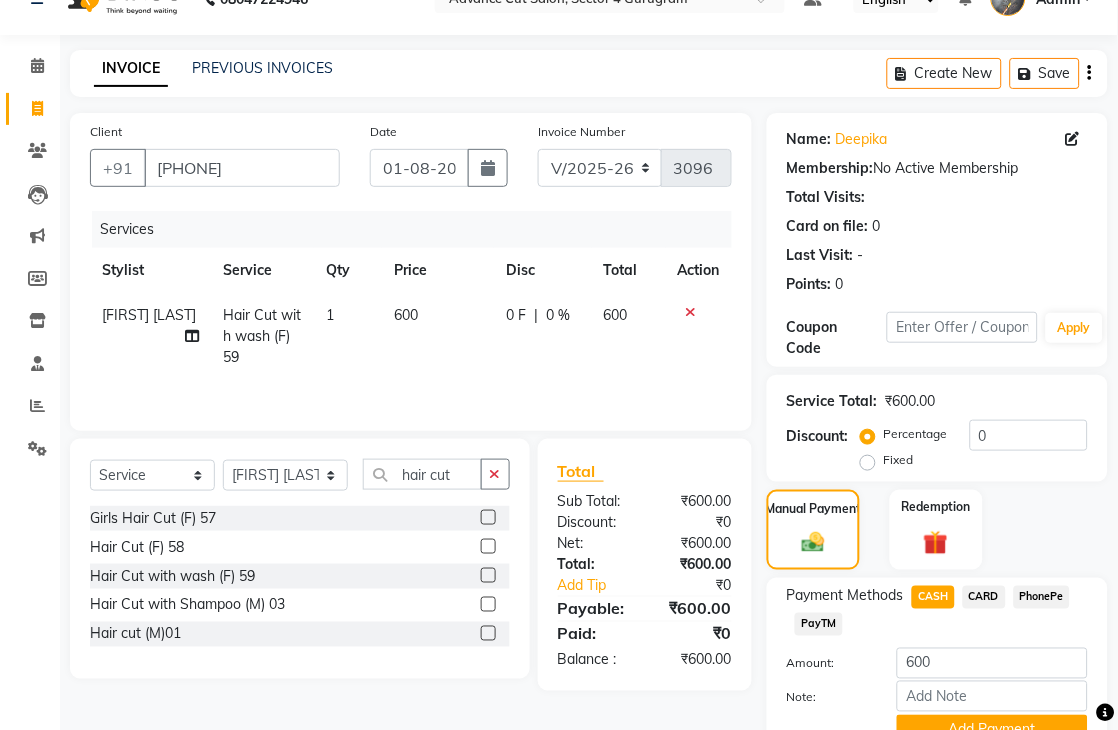 scroll, scrollTop: 133, scrollLeft: 0, axis: vertical 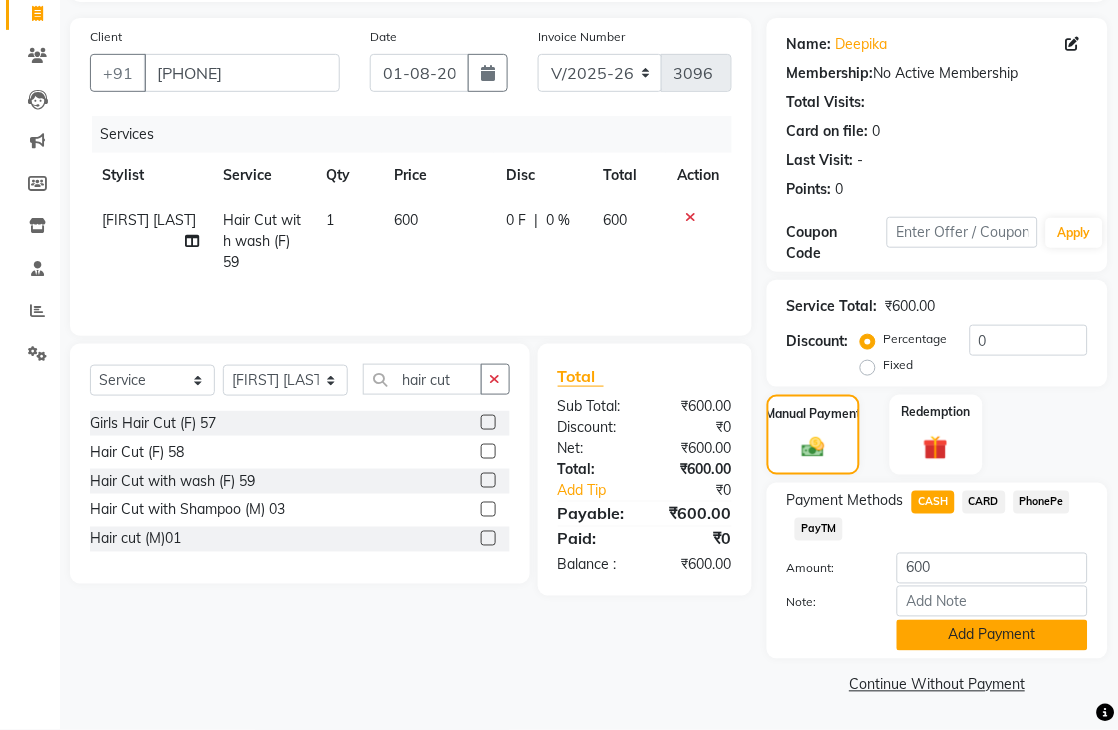 click on "Add Payment" 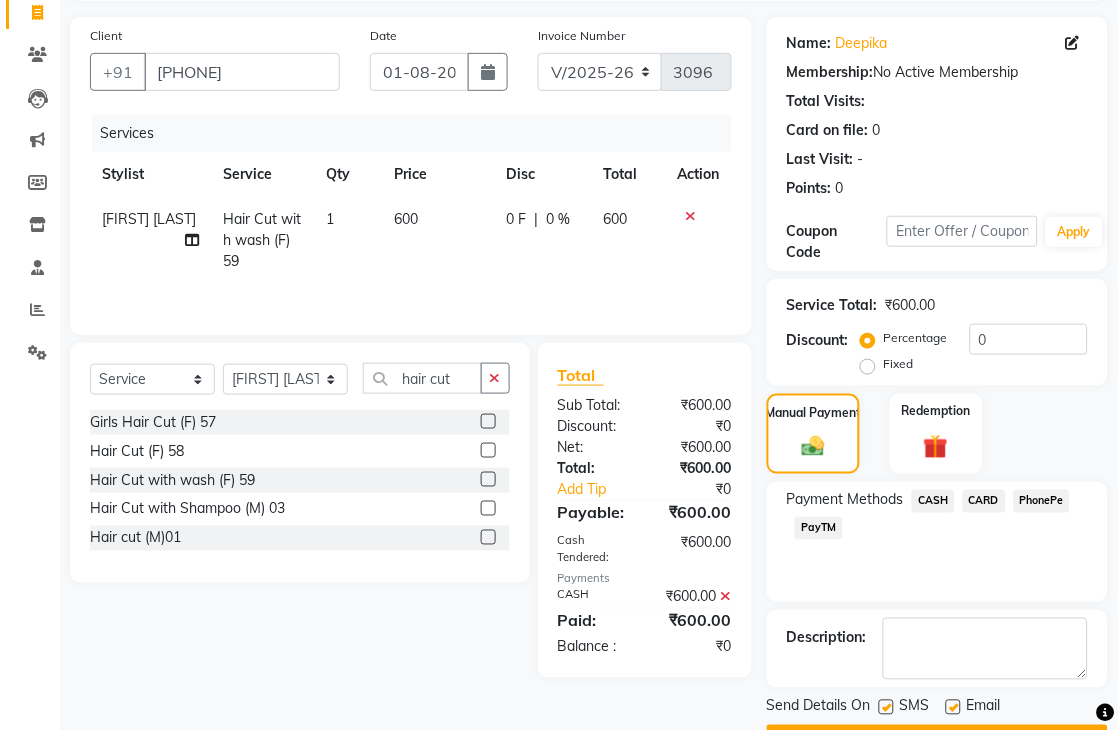 scroll, scrollTop: 188, scrollLeft: 0, axis: vertical 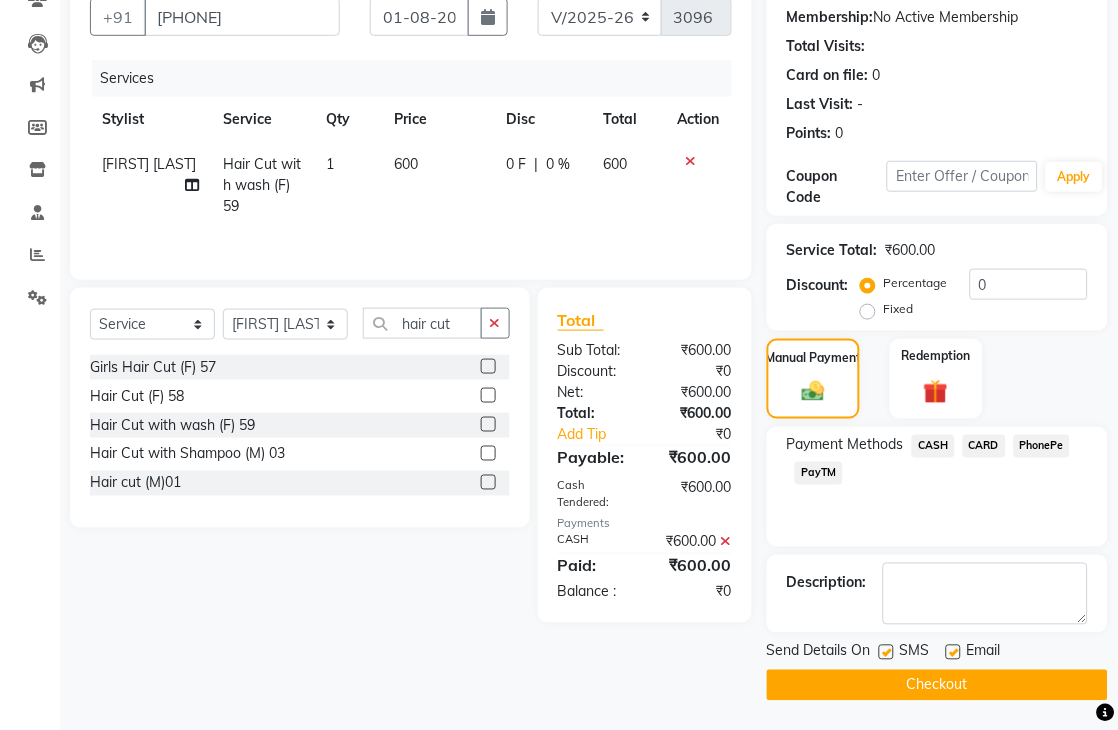 click on "Checkout" 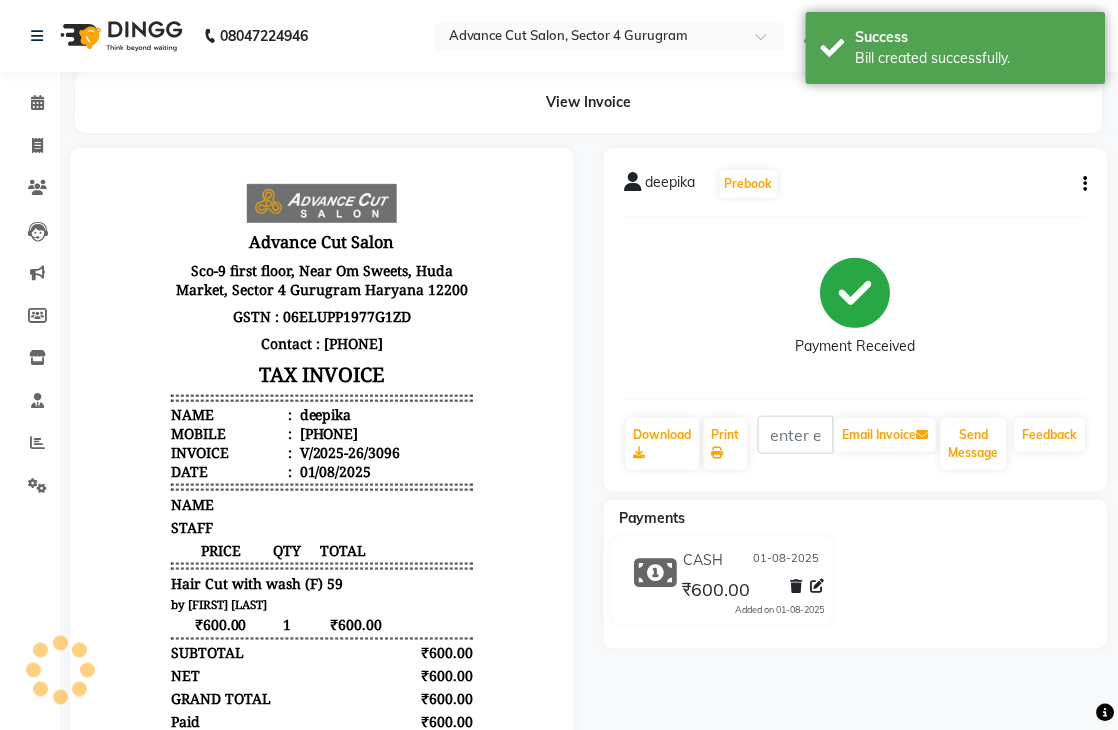 scroll, scrollTop: 0, scrollLeft: 0, axis: both 